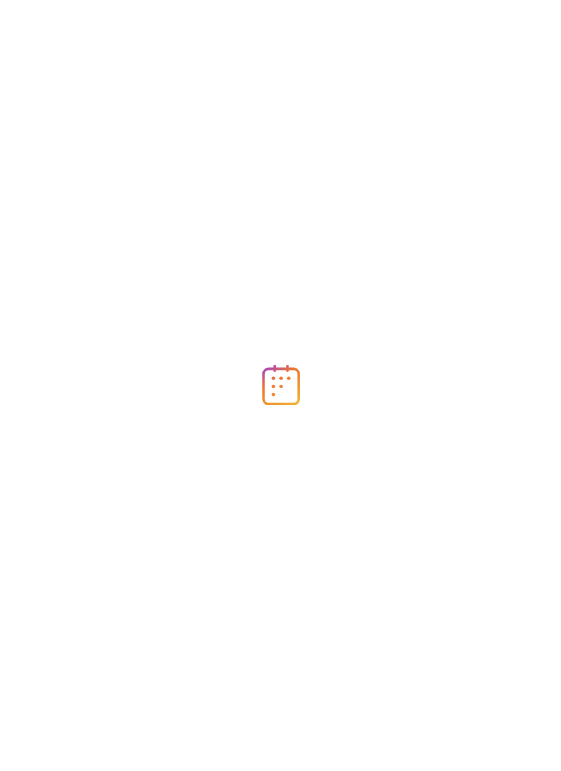 scroll, scrollTop: 0, scrollLeft: 0, axis: both 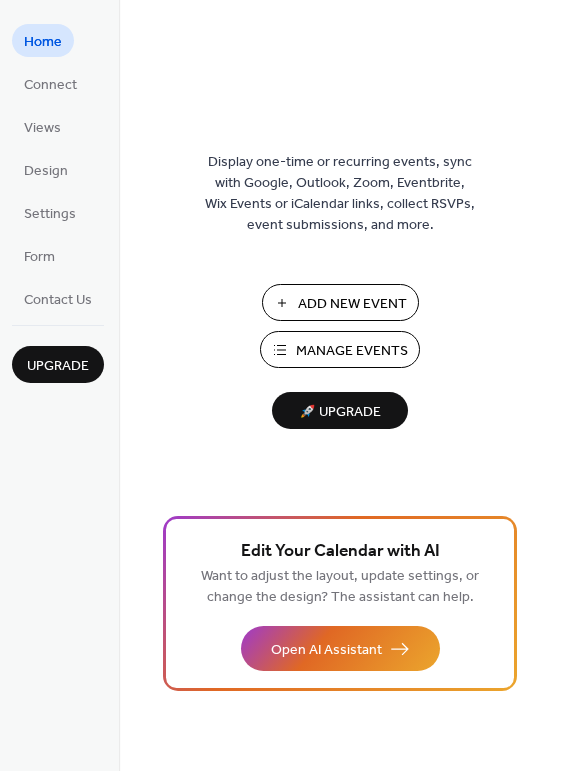 click on "Add New Event" at bounding box center (340, 302) 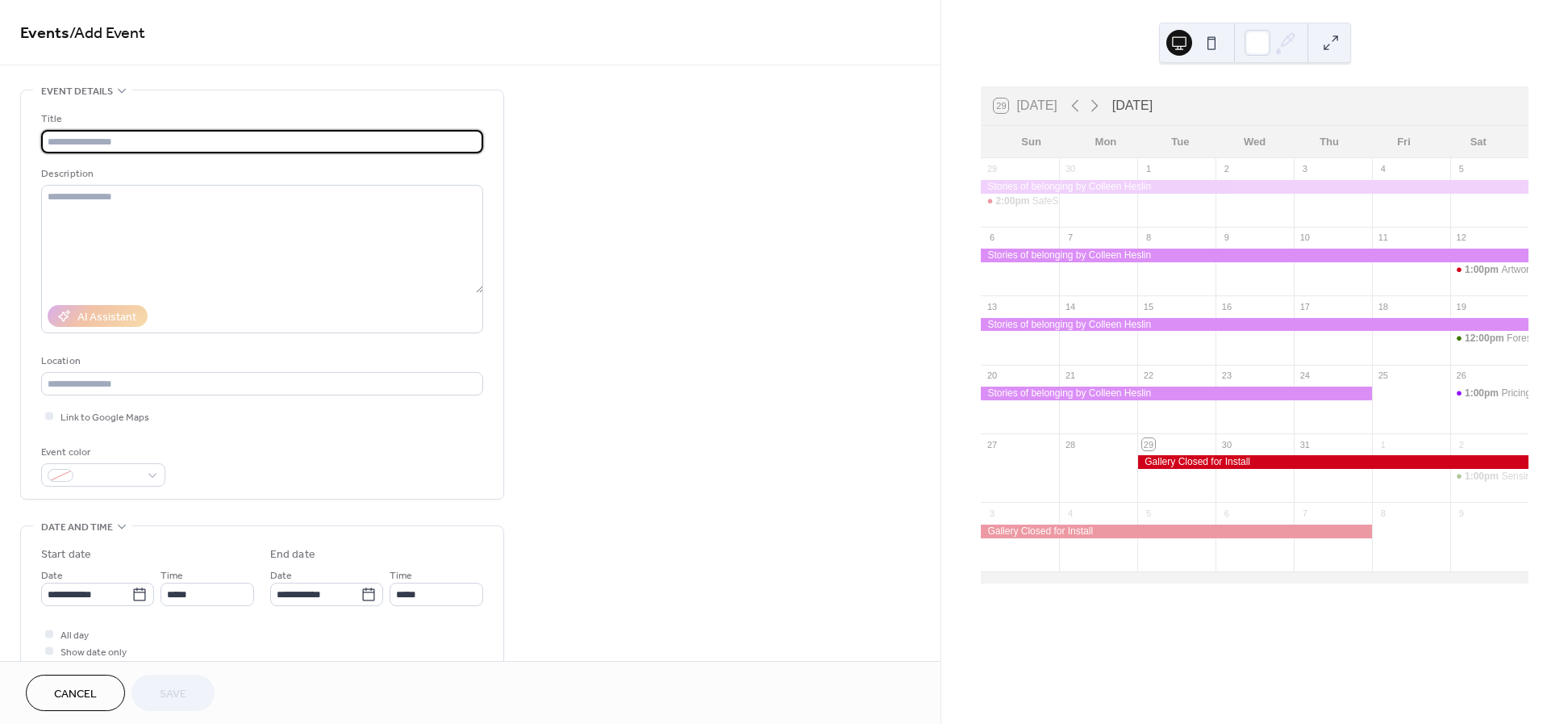 scroll, scrollTop: 0, scrollLeft: 0, axis: both 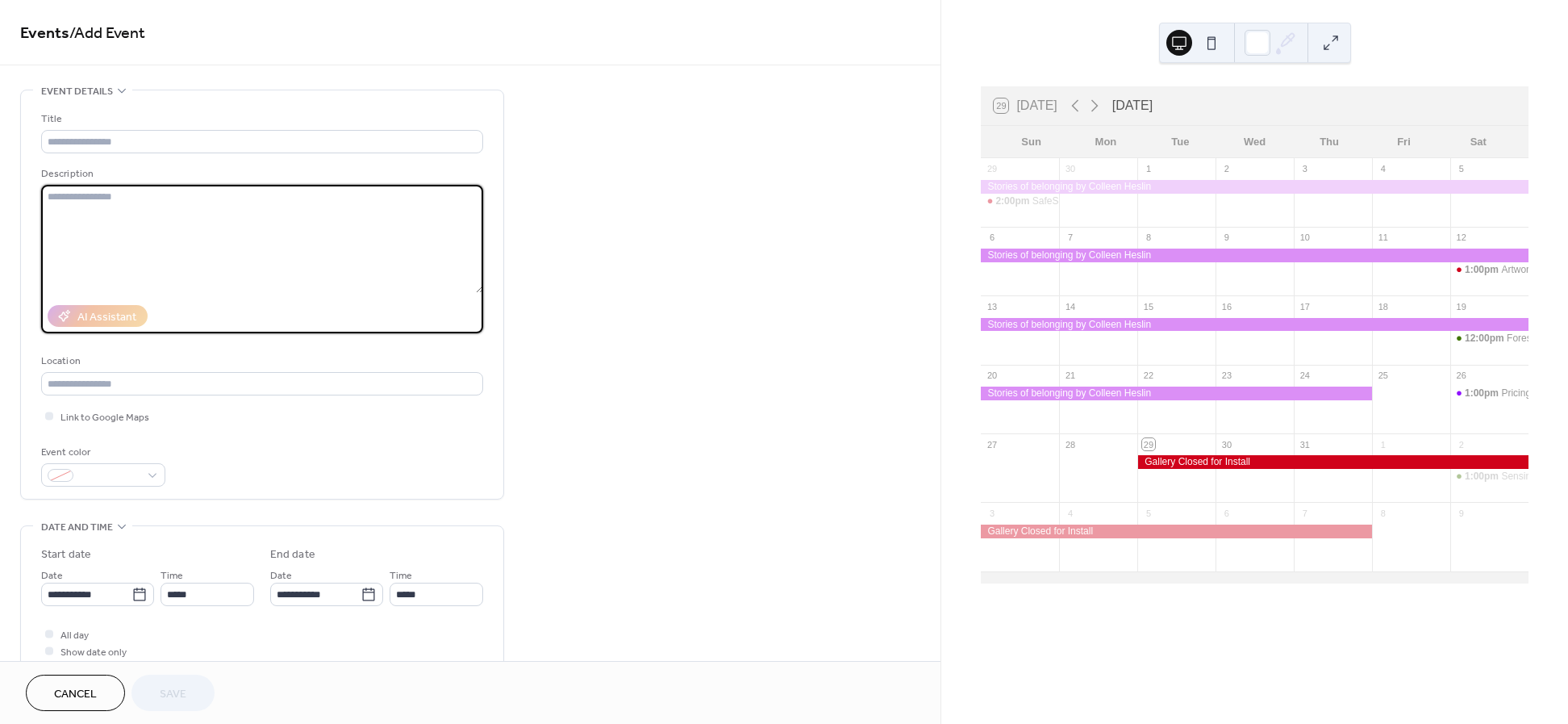 click at bounding box center (262, 239) 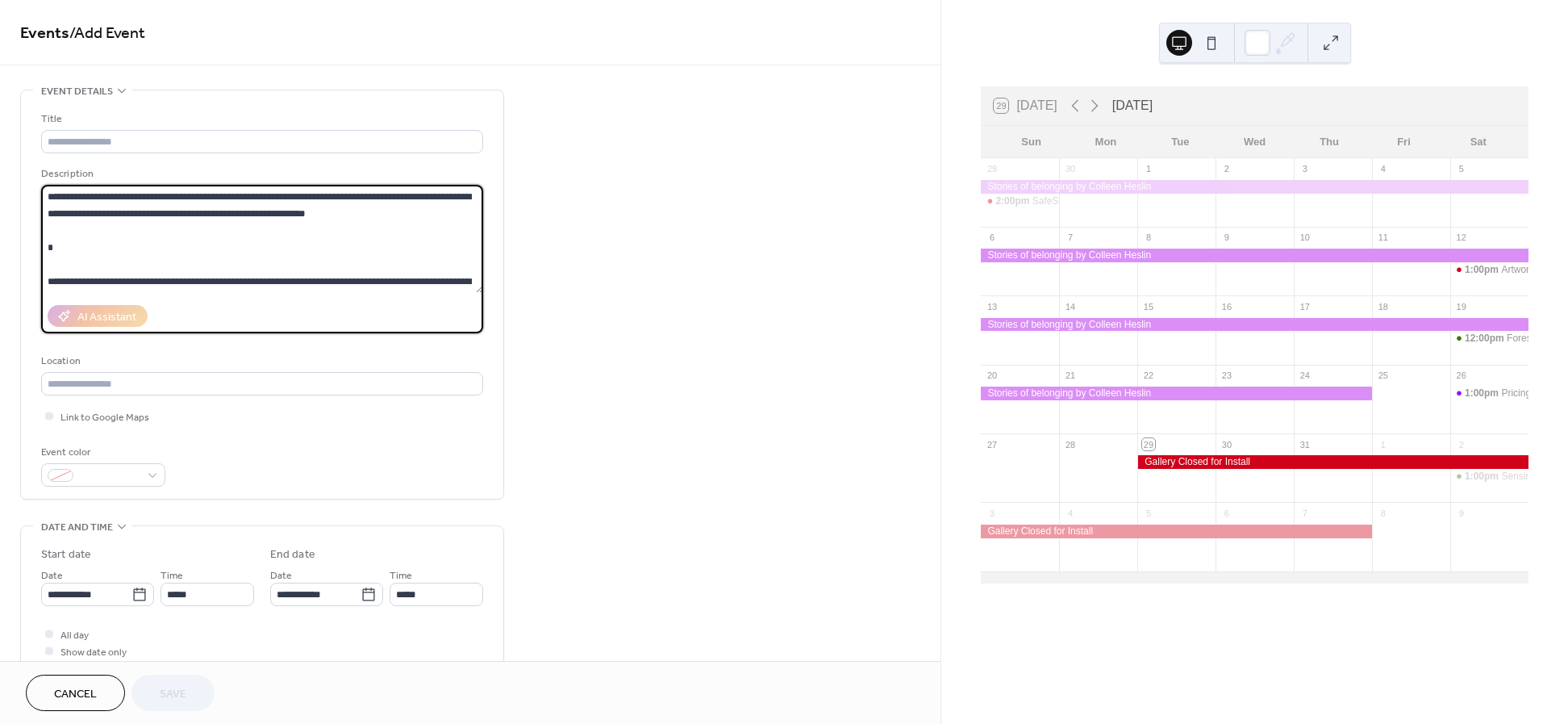 scroll, scrollTop: 167, scrollLeft: 0, axis: vertical 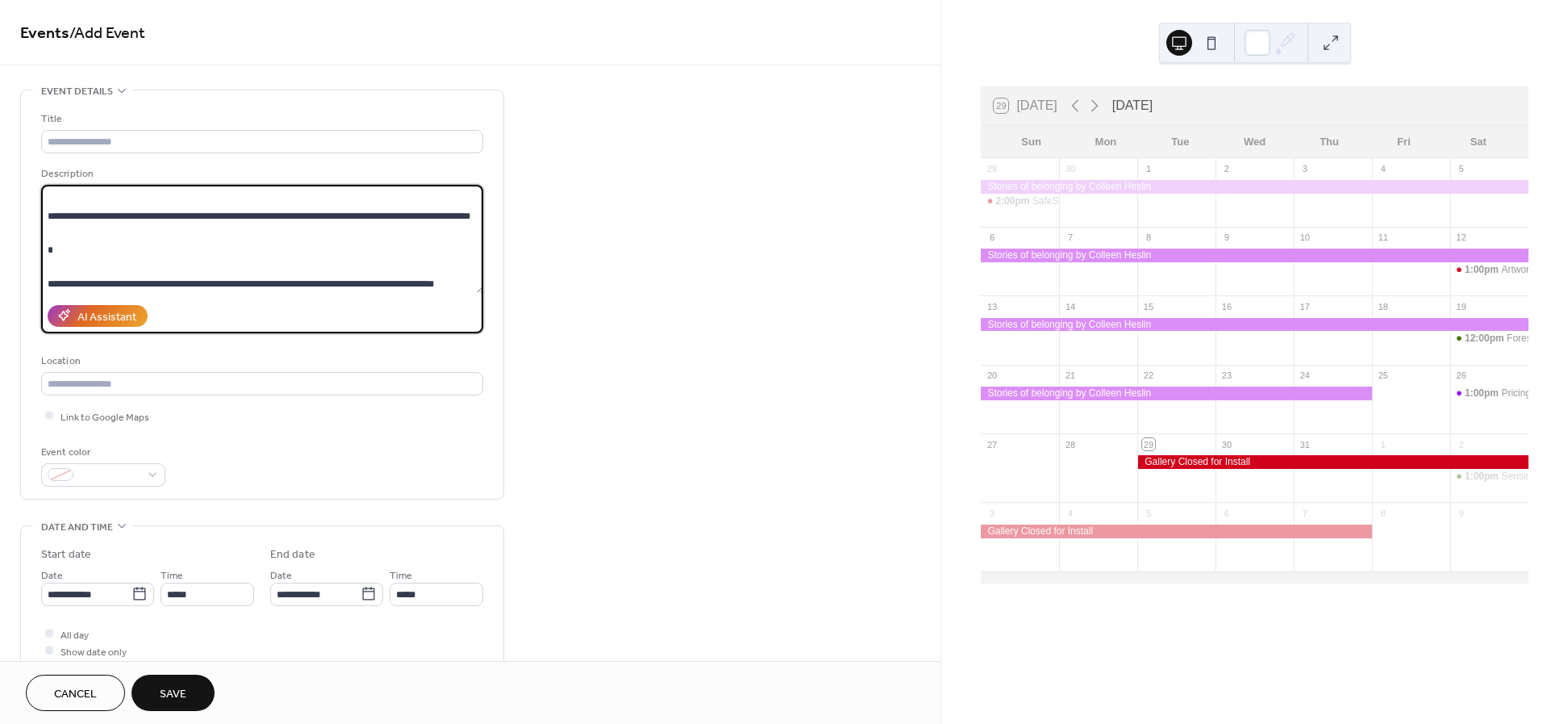 click on "**********" at bounding box center [262, 239] 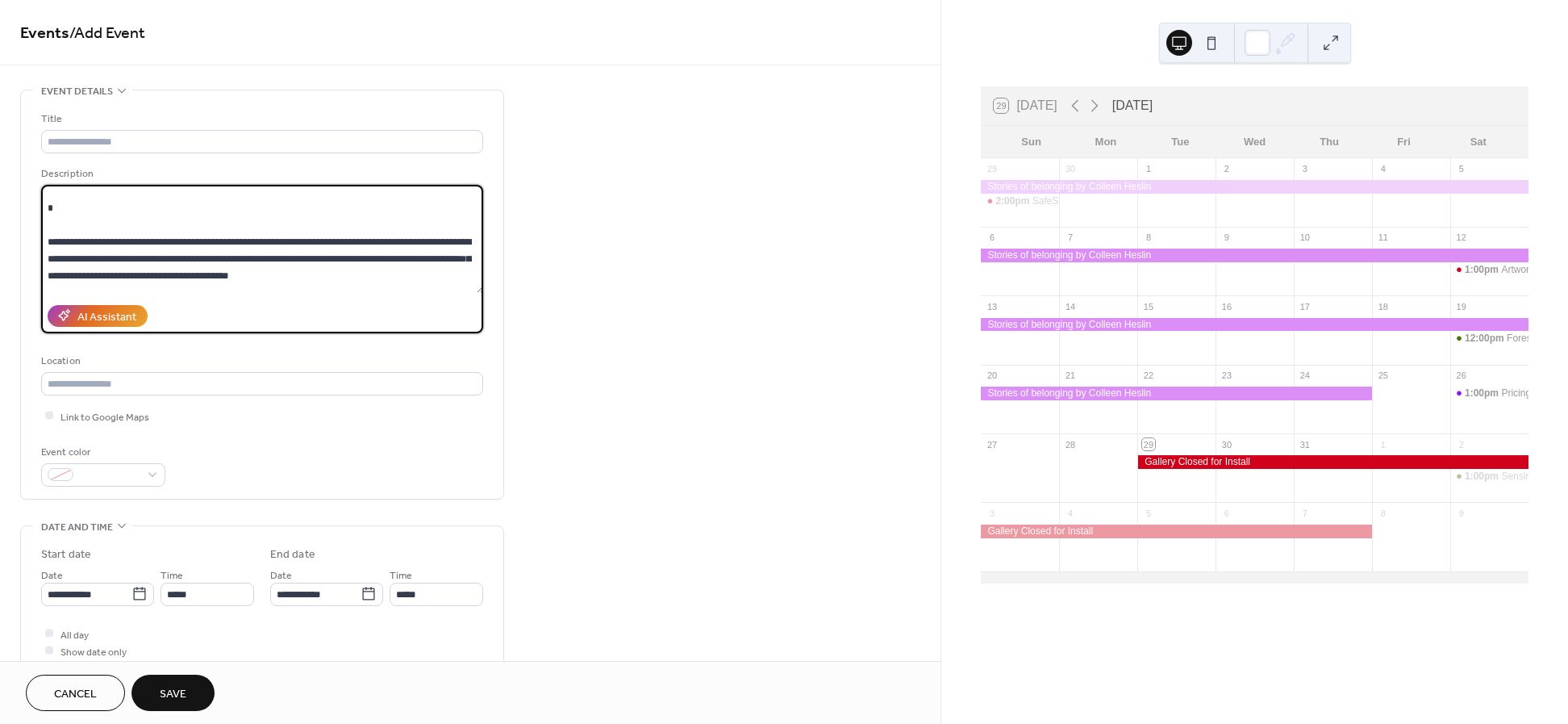 scroll, scrollTop: 0, scrollLeft: 0, axis: both 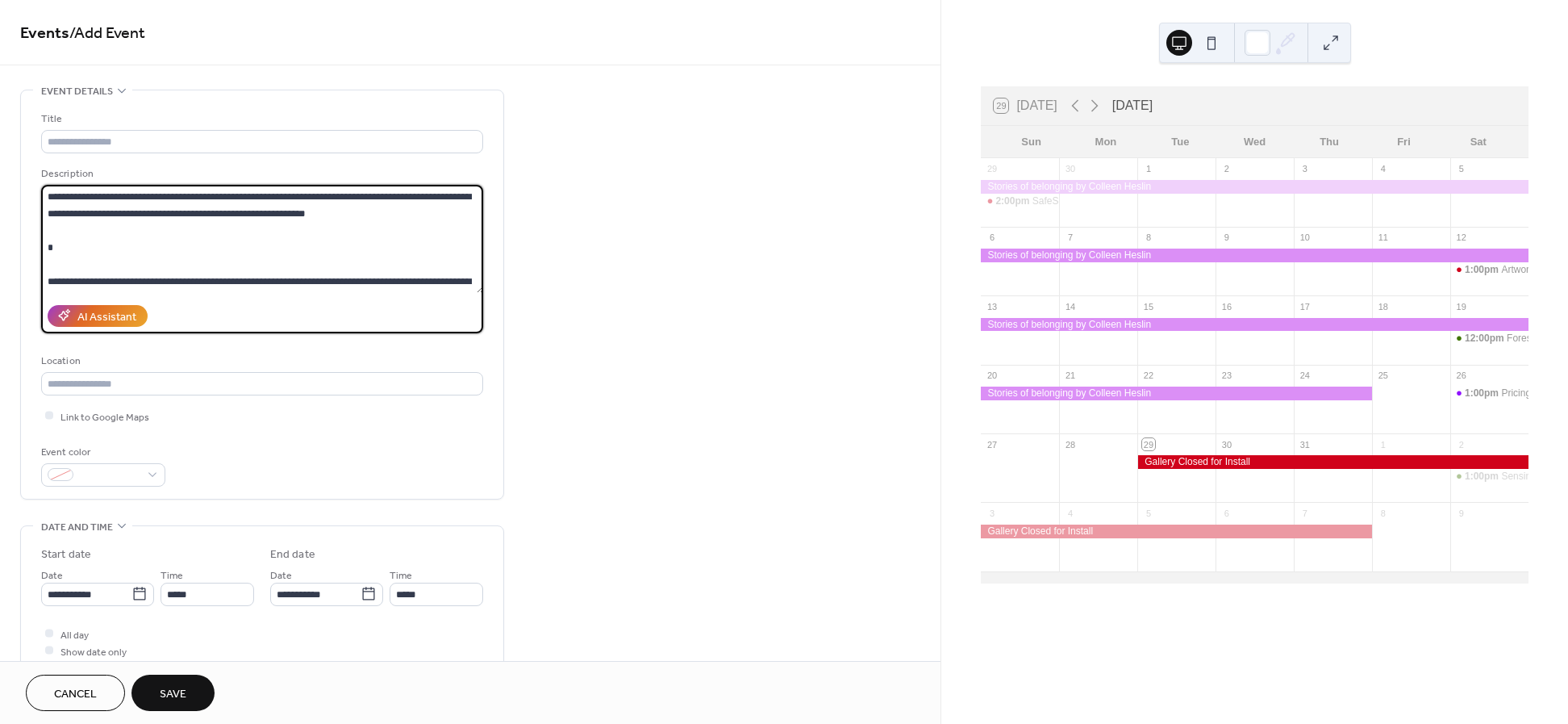 click on "**********" at bounding box center (262, 239) 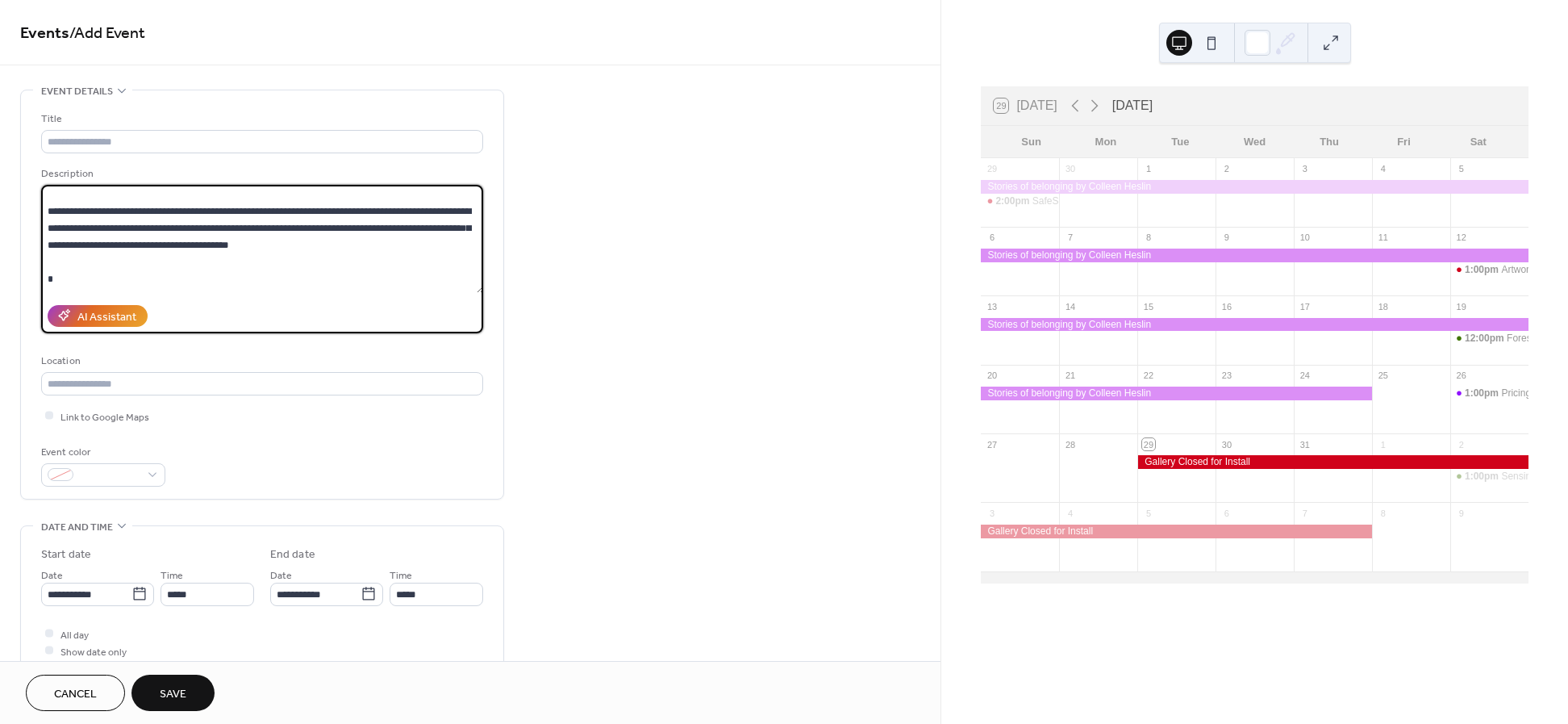 scroll, scrollTop: 70, scrollLeft: 0, axis: vertical 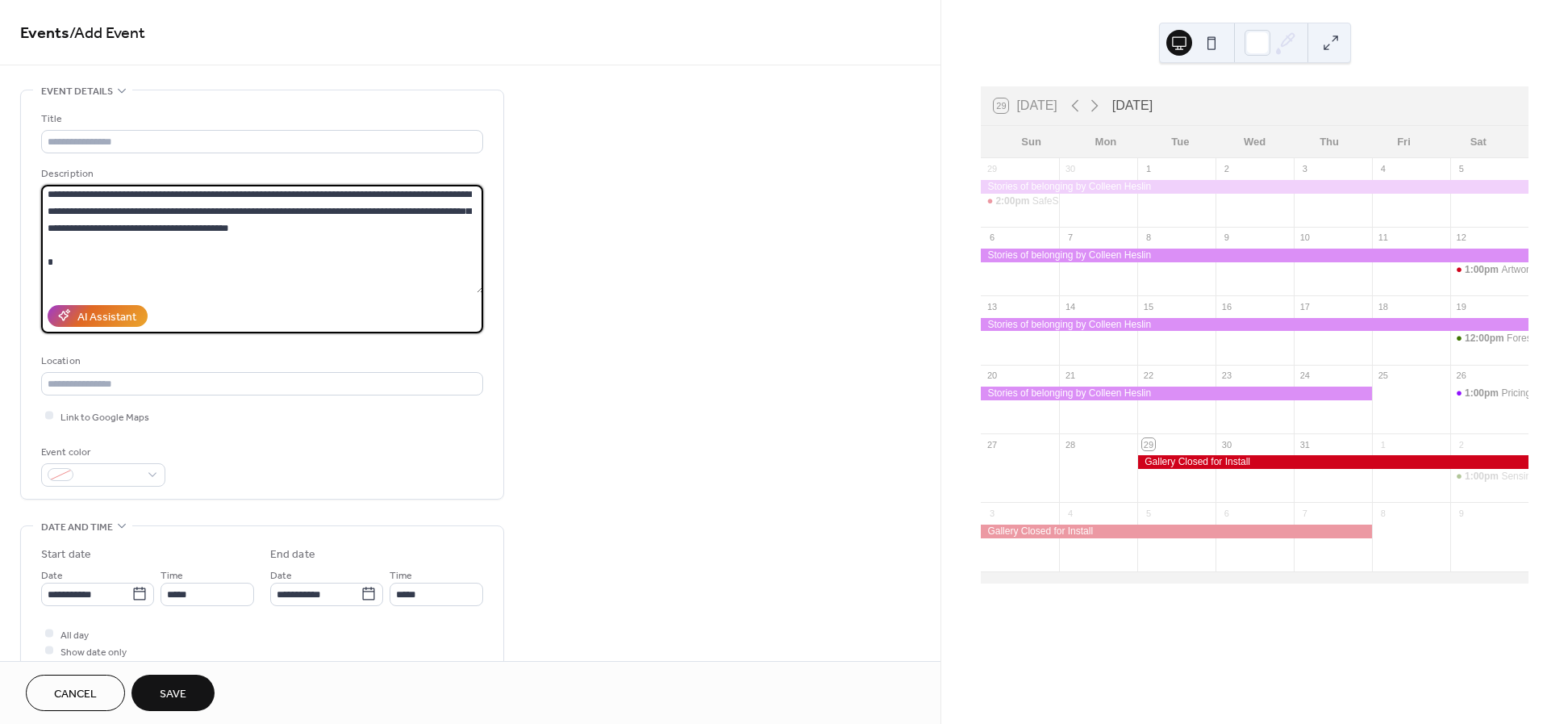 click on "**********" at bounding box center (262, 239) 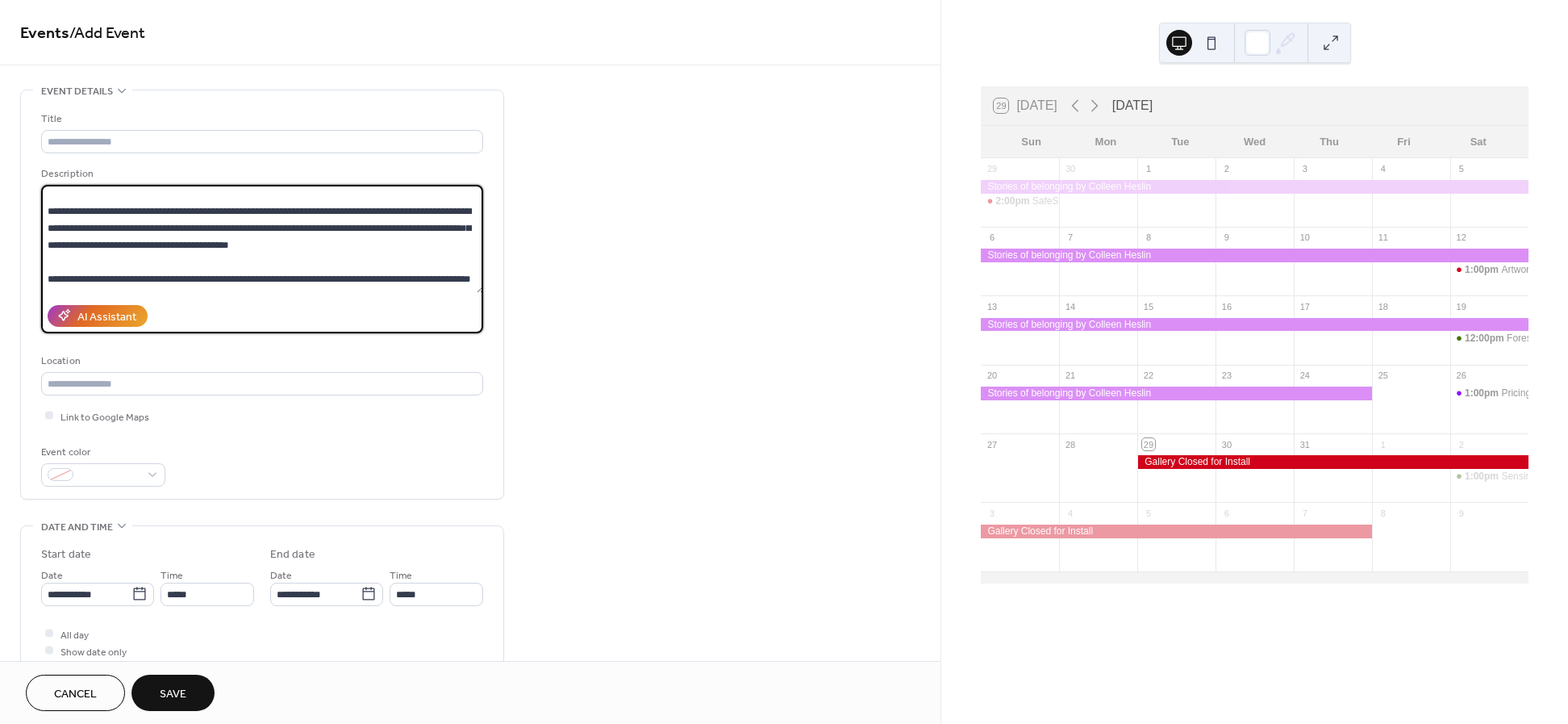 scroll, scrollTop: 0, scrollLeft: 0, axis: both 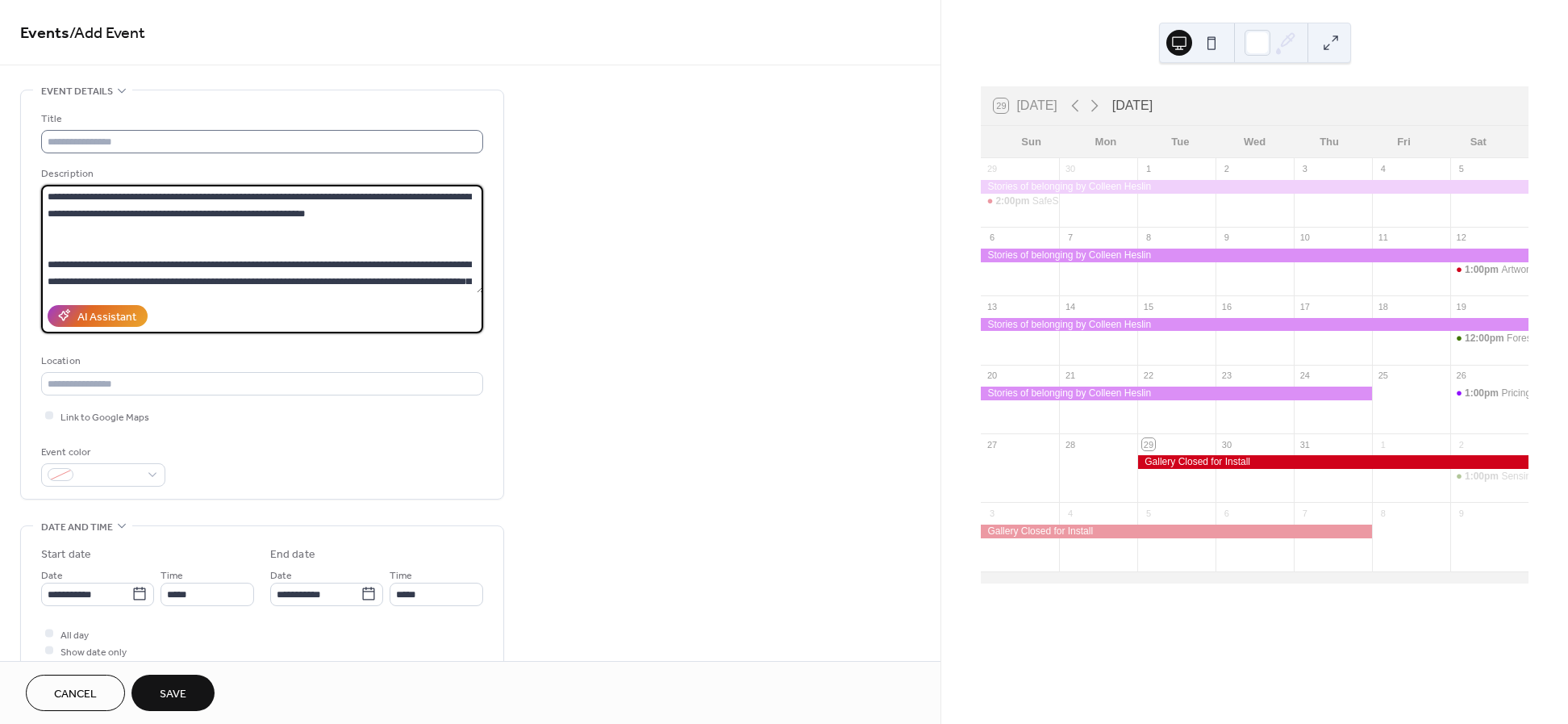 type on "**********" 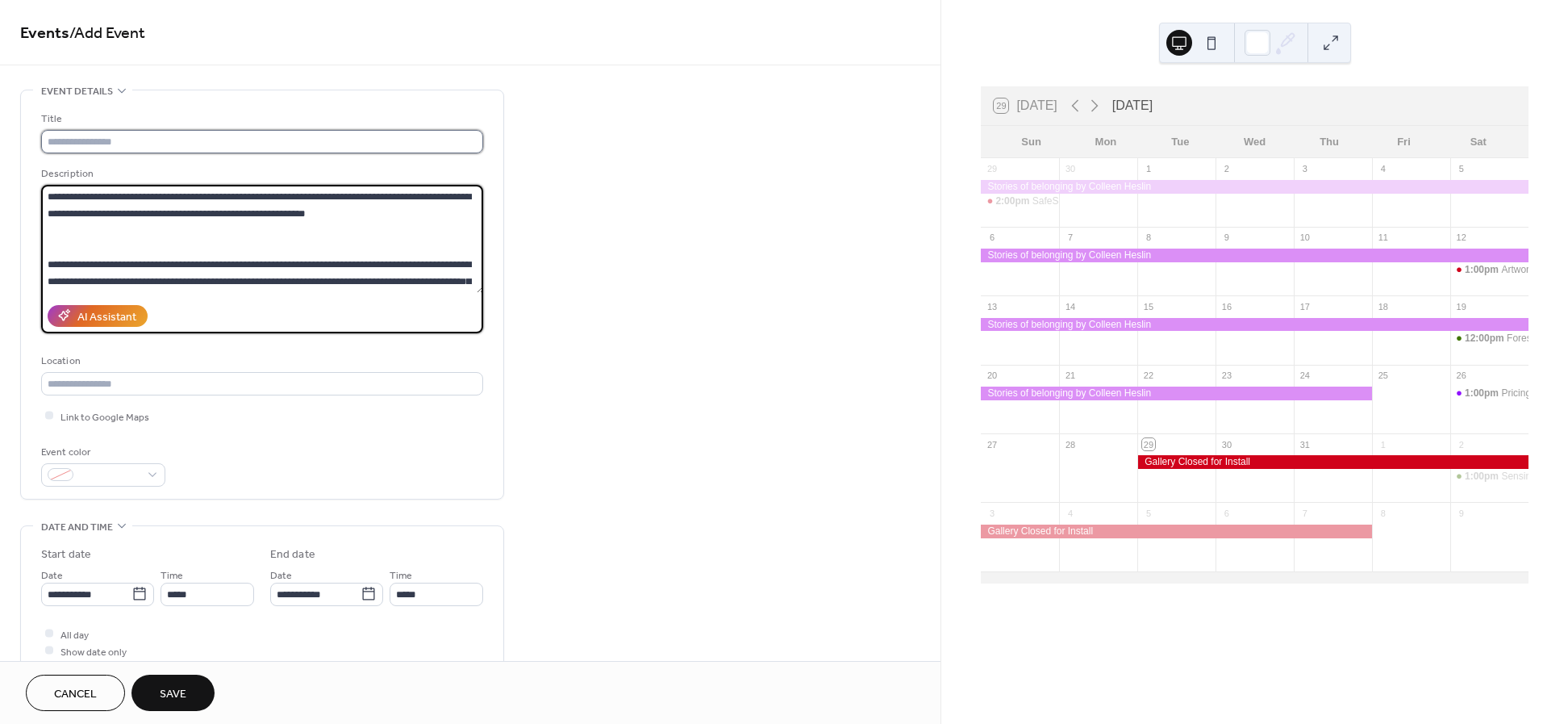 click at bounding box center (262, 141) 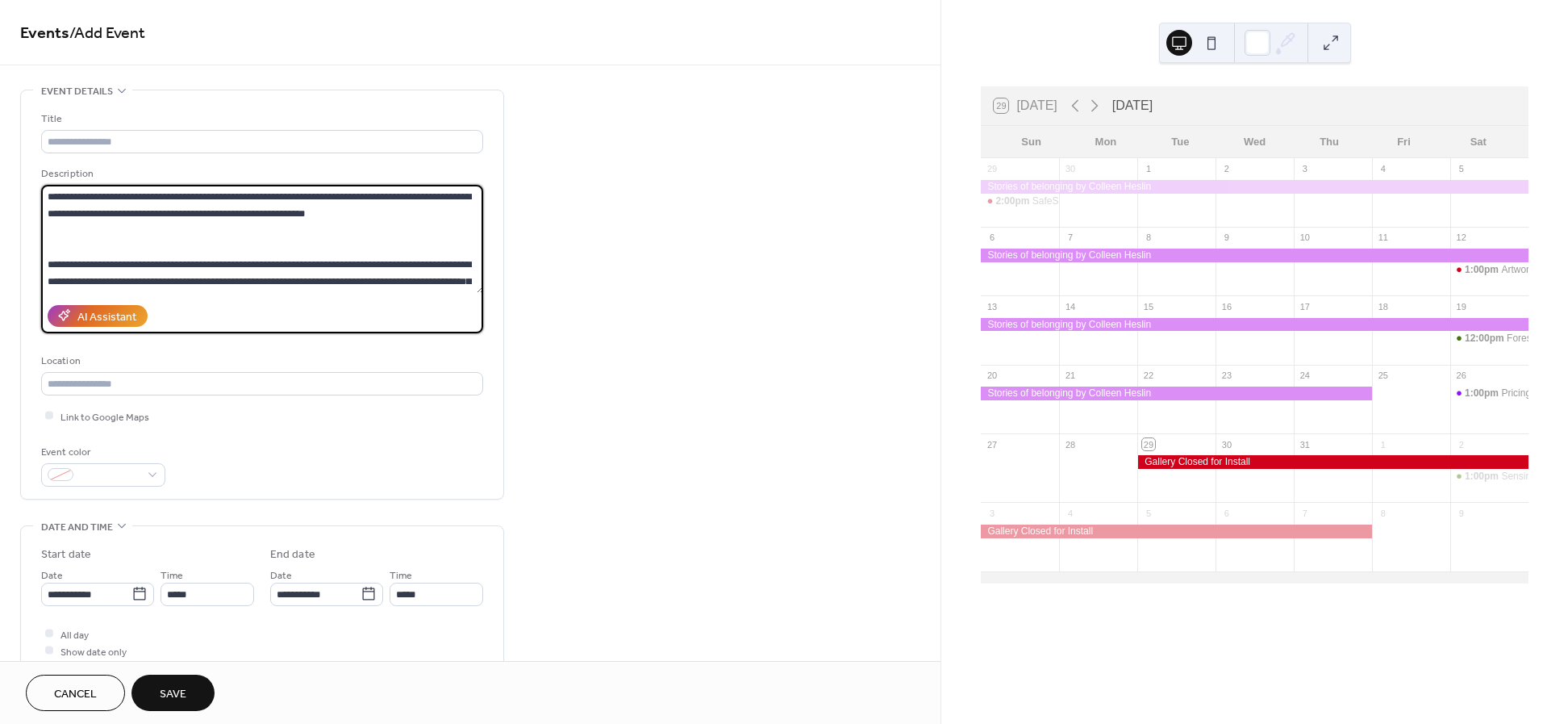 drag, startPoint x: 235, startPoint y: 211, endPoint x: 85, endPoint y: 211, distance: 150 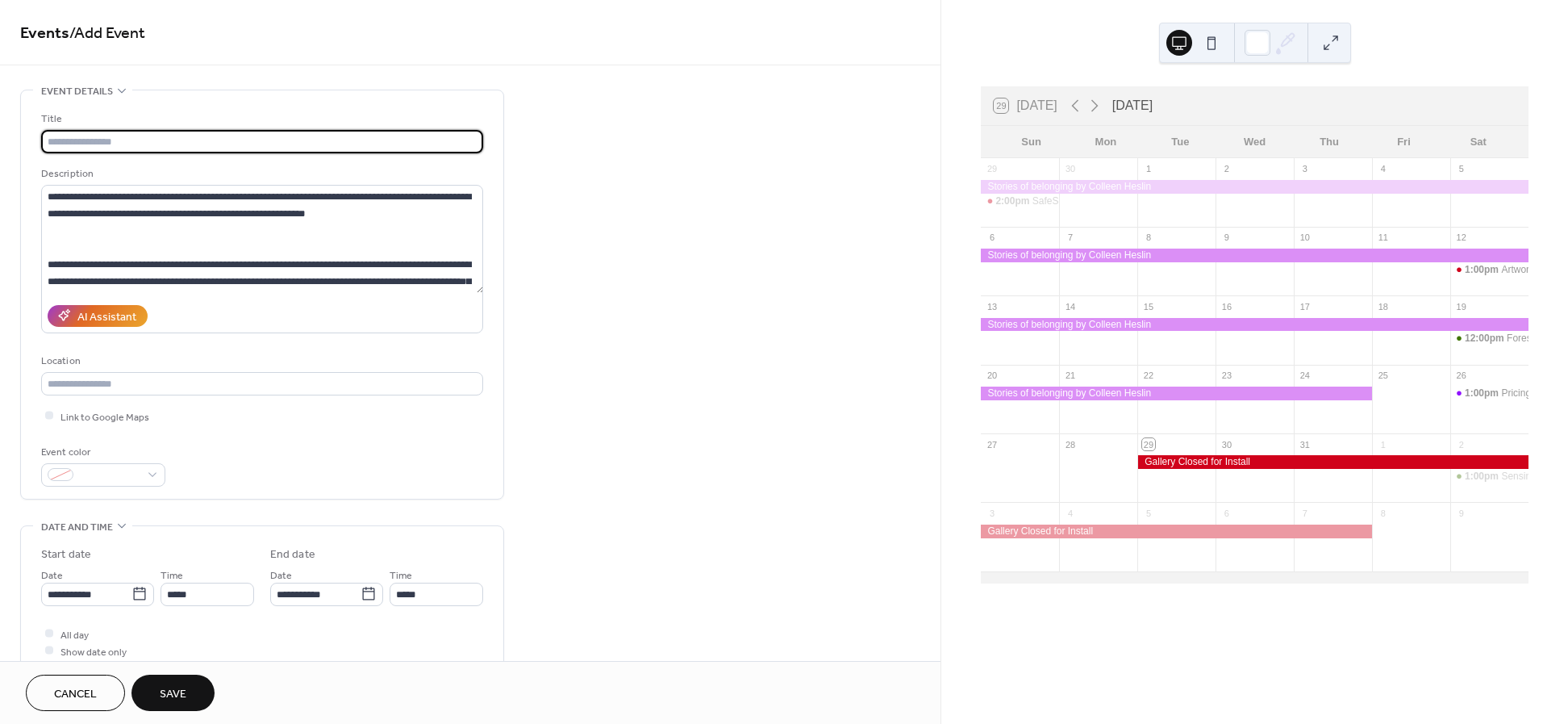 click at bounding box center (262, 141) 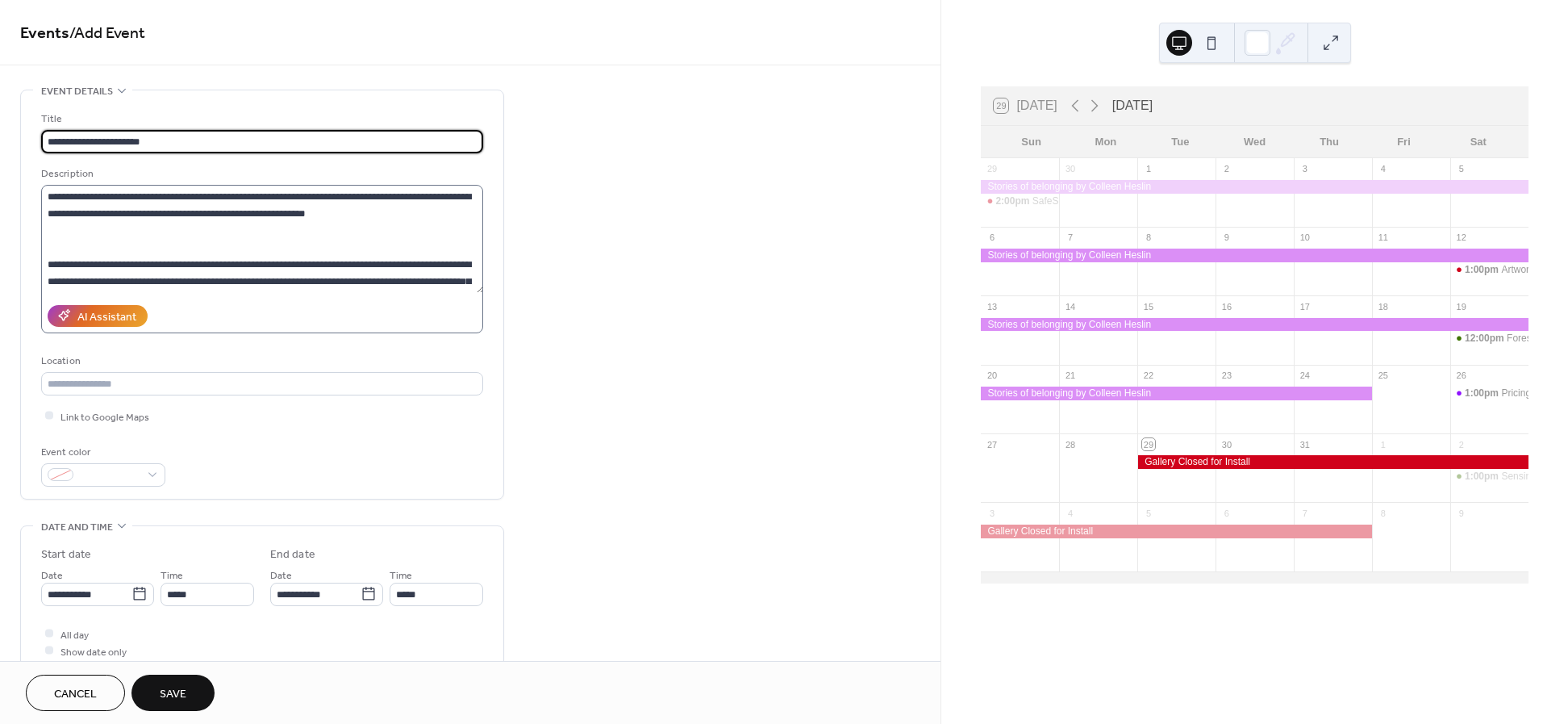 paste on "**********" 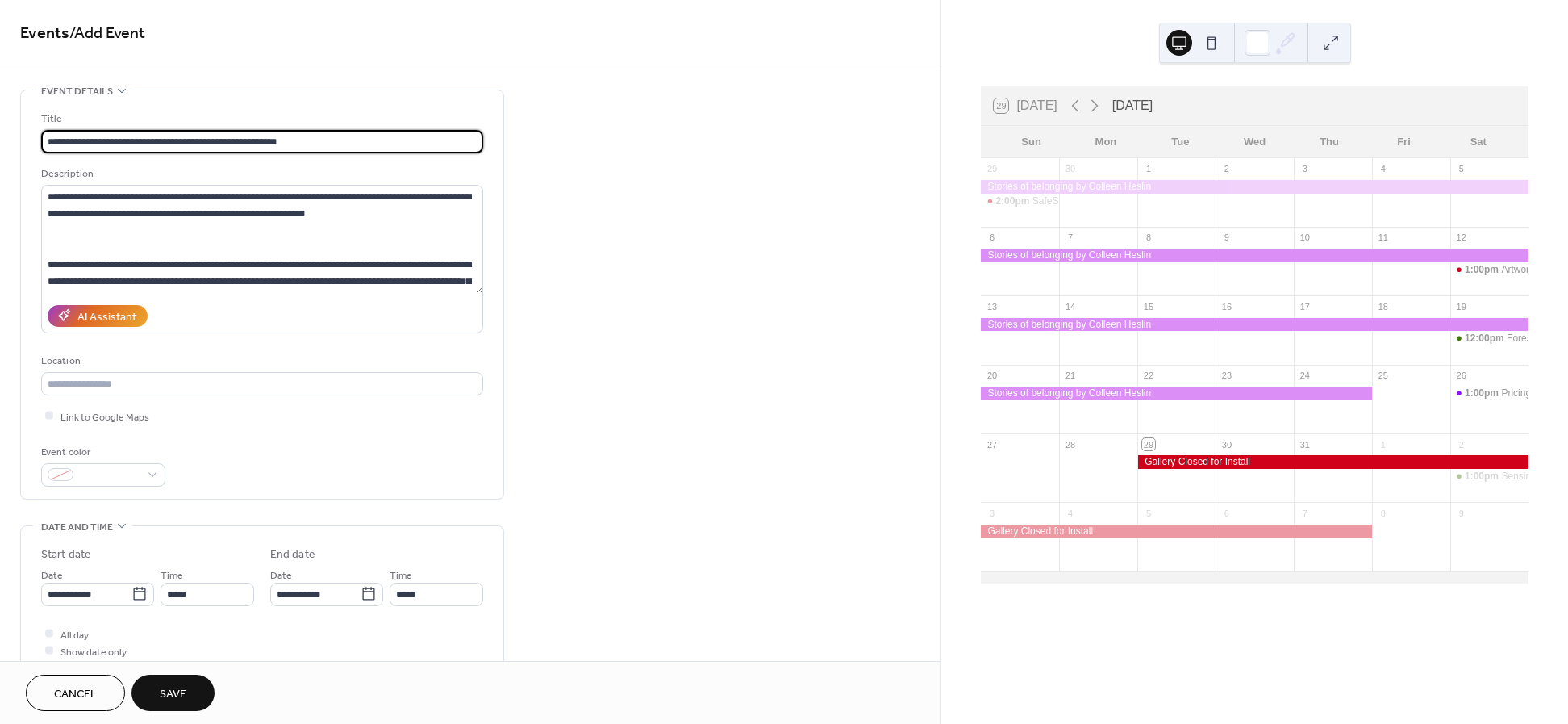 click on "**********" at bounding box center (262, 141) 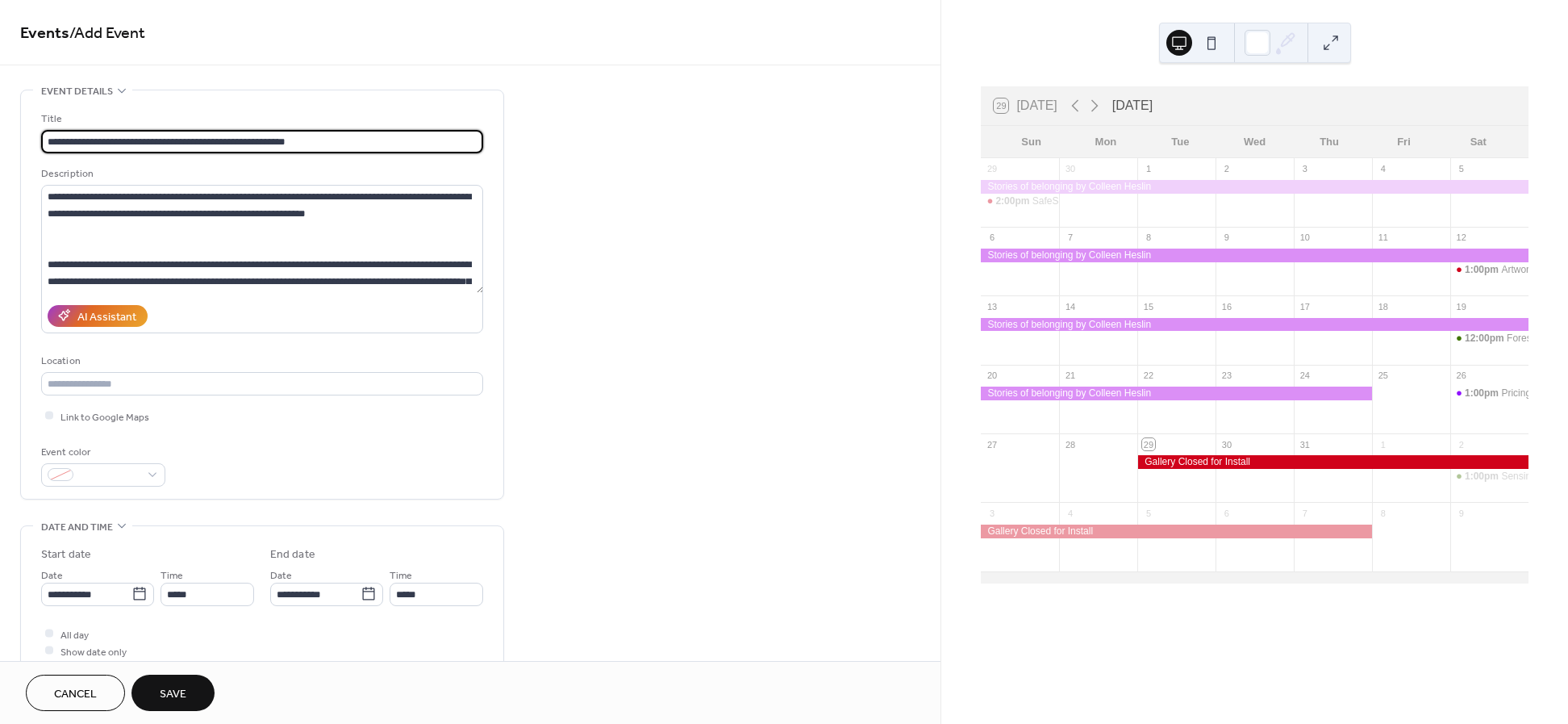 click on "**********" at bounding box center (262, 141) 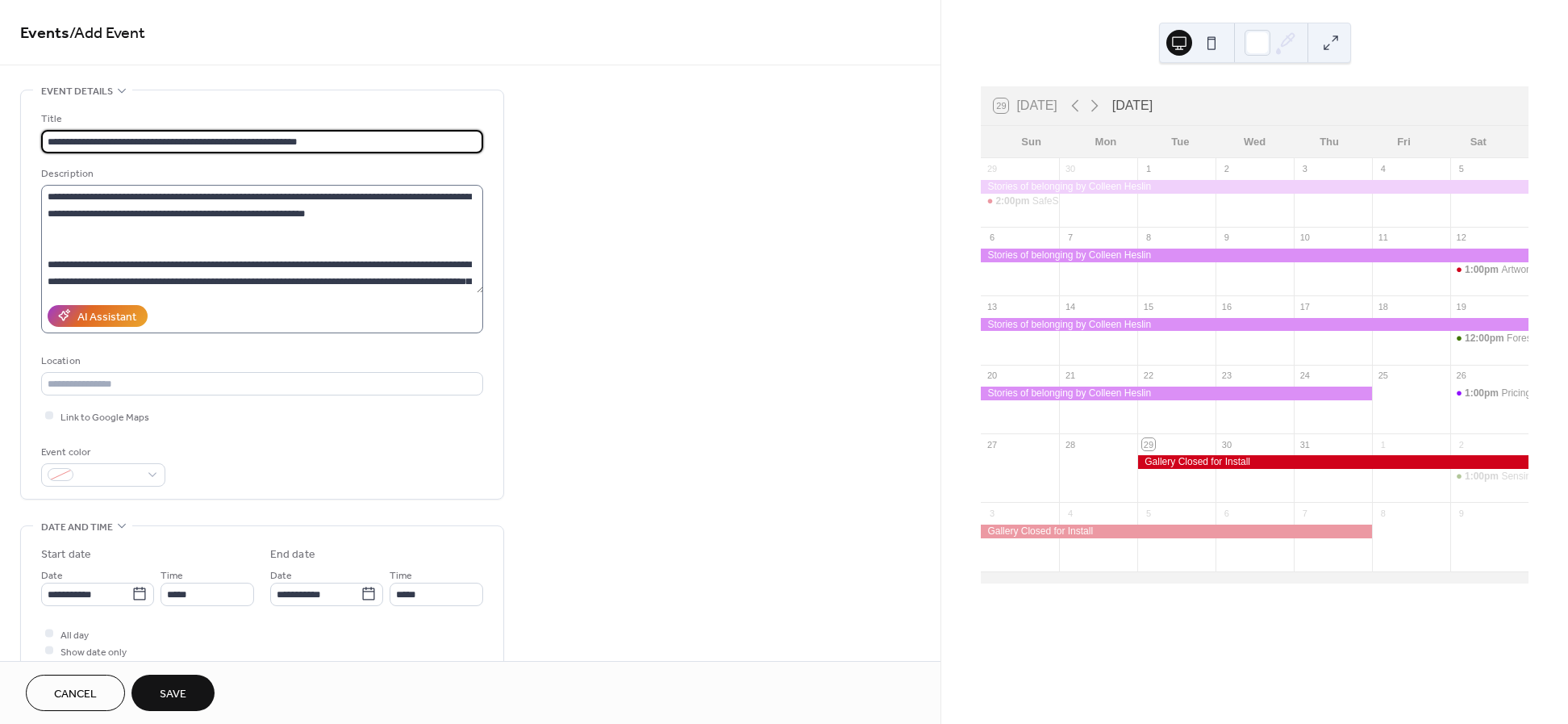 type on "**********" 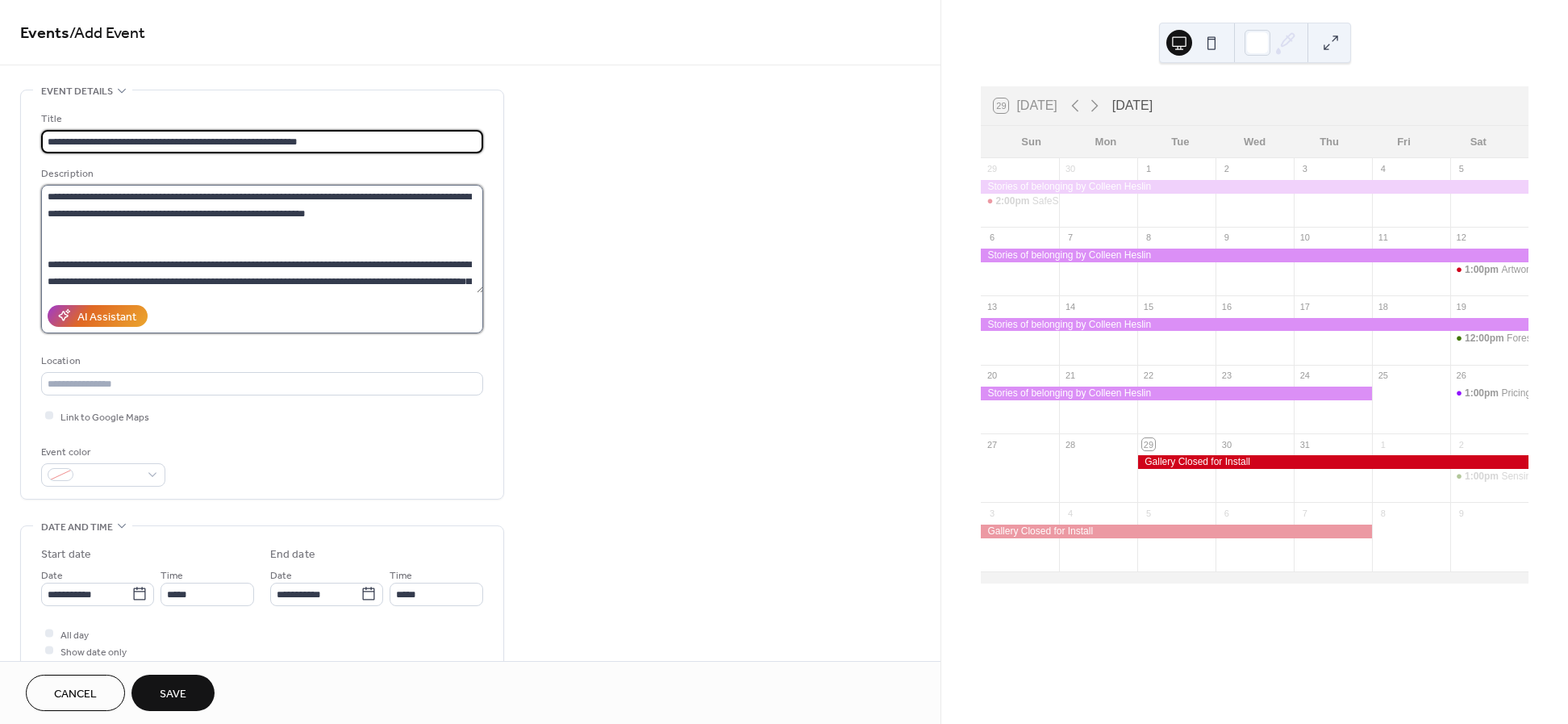 click on "**********" at bounding box center [262, 239] 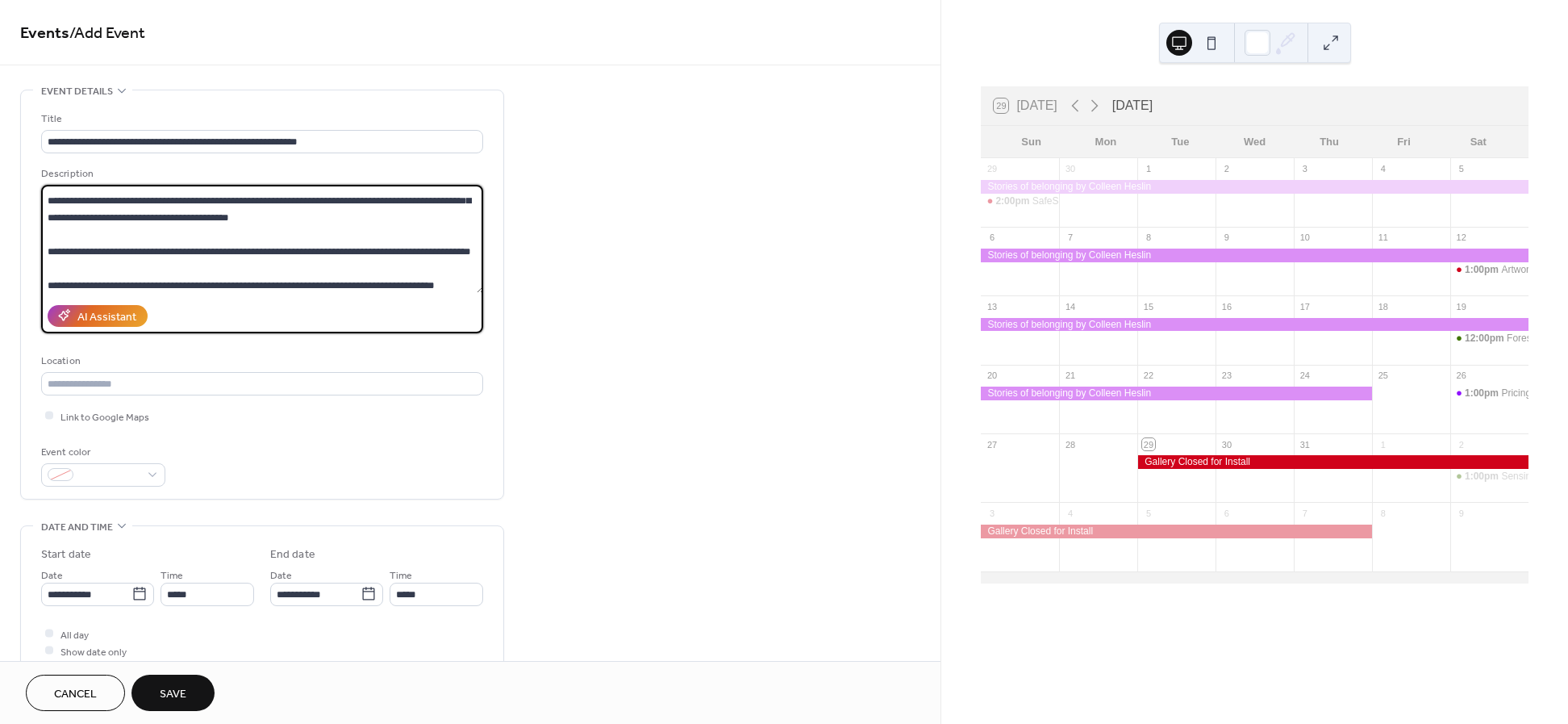 scroll, scrollTop: 68, scrollLeft: 0, axis: vertical 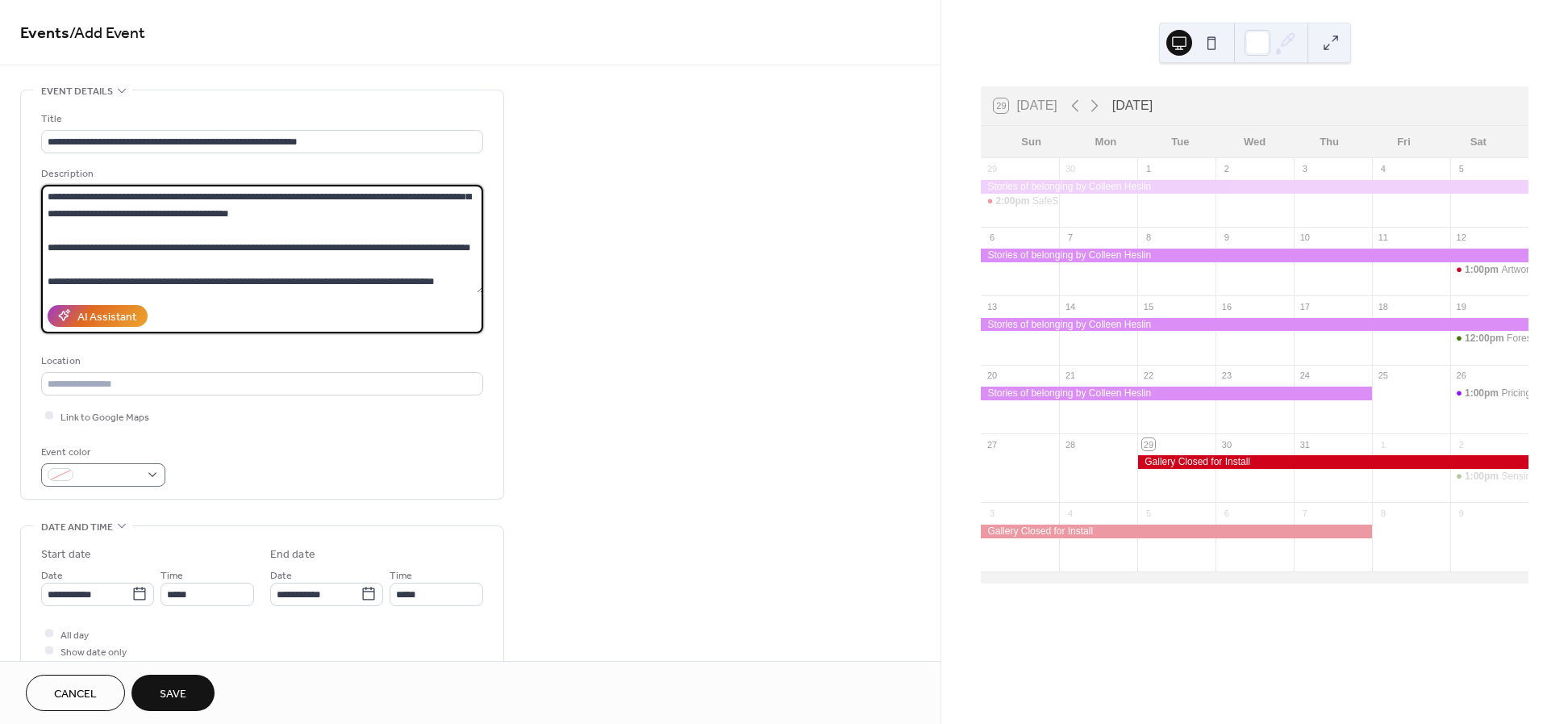 type on "**********" 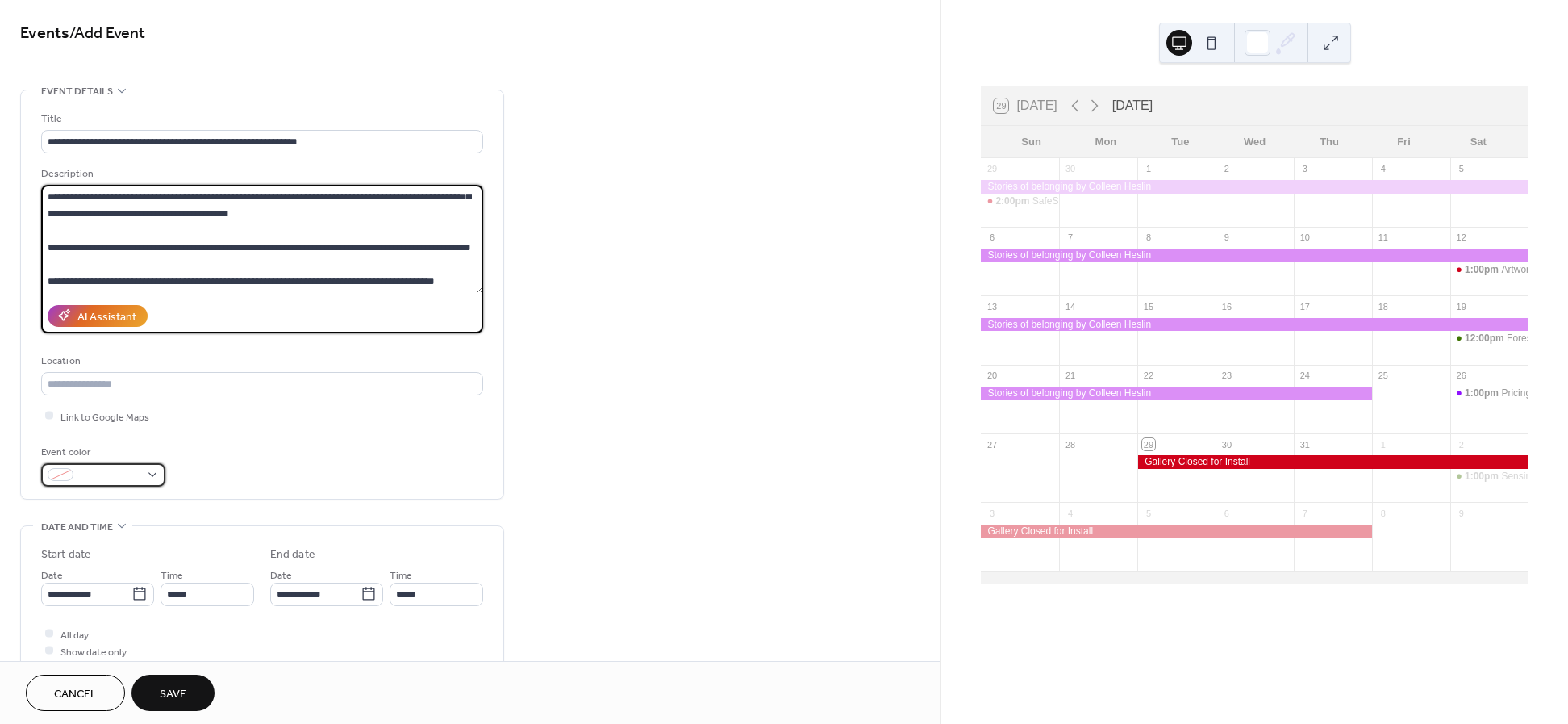 click at bounding box center [103, 475] 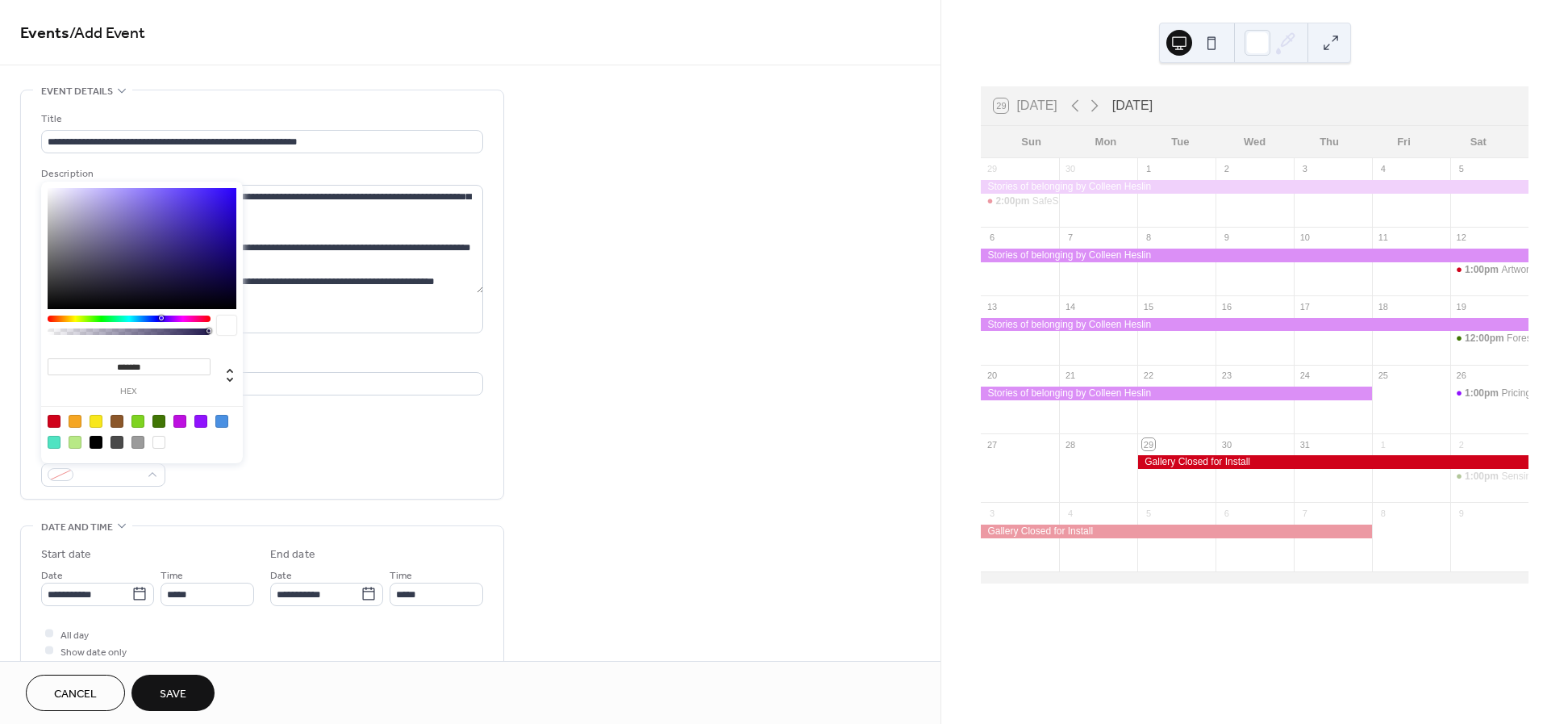 click at bounding box center [159, 421] 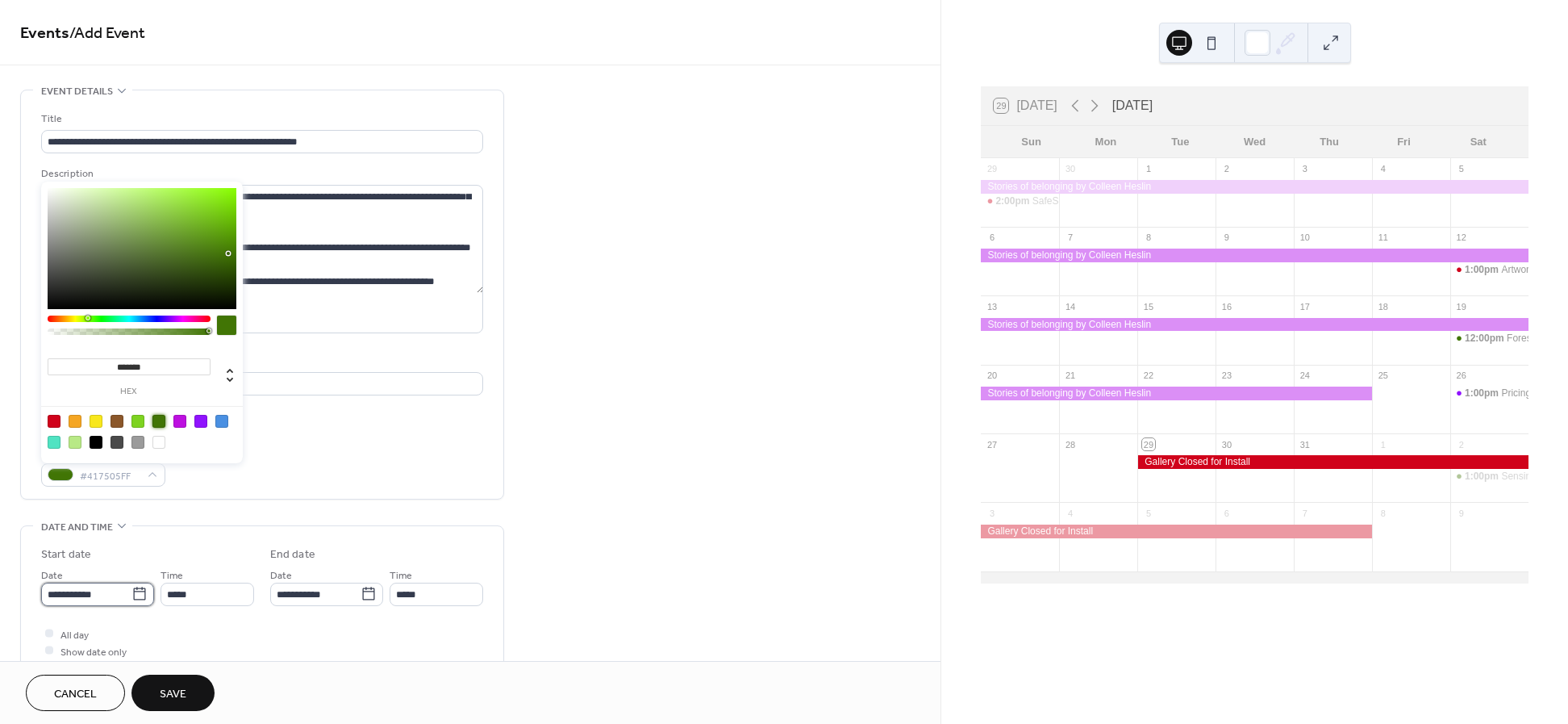 click on "**********" at bounding box center (86, 594) 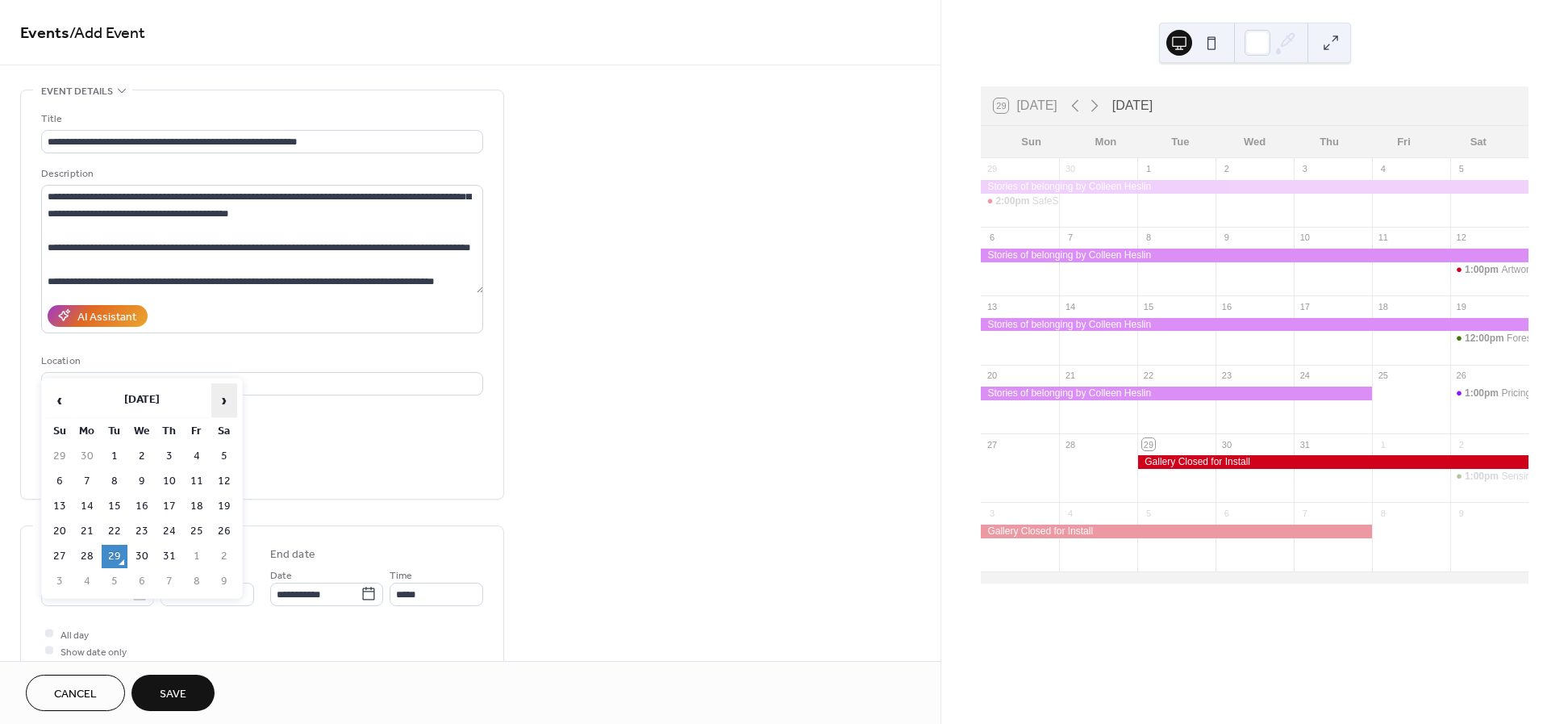 click on "›" at bounding box center [224, 400] 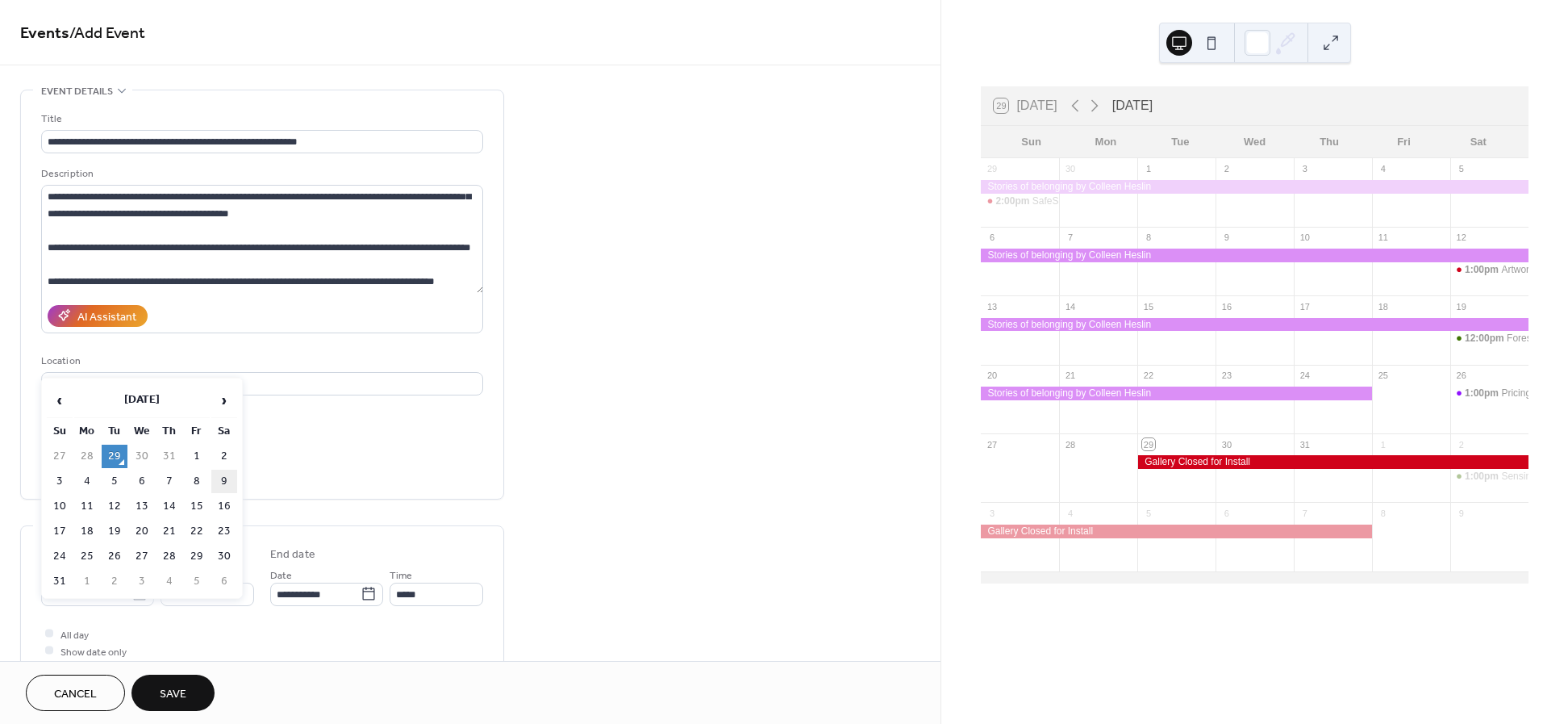 click on "9" at bounding box center [224, 481] 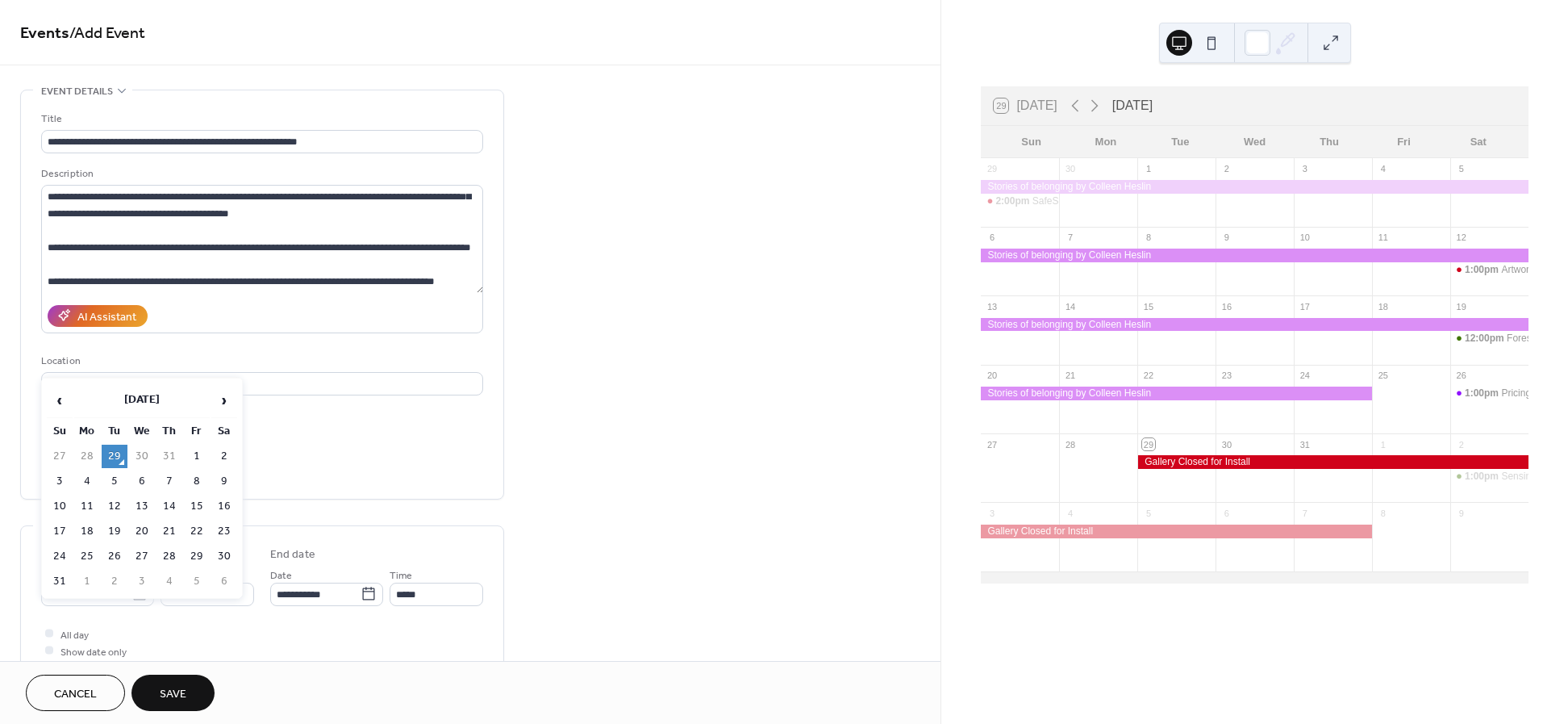 type on "**********" 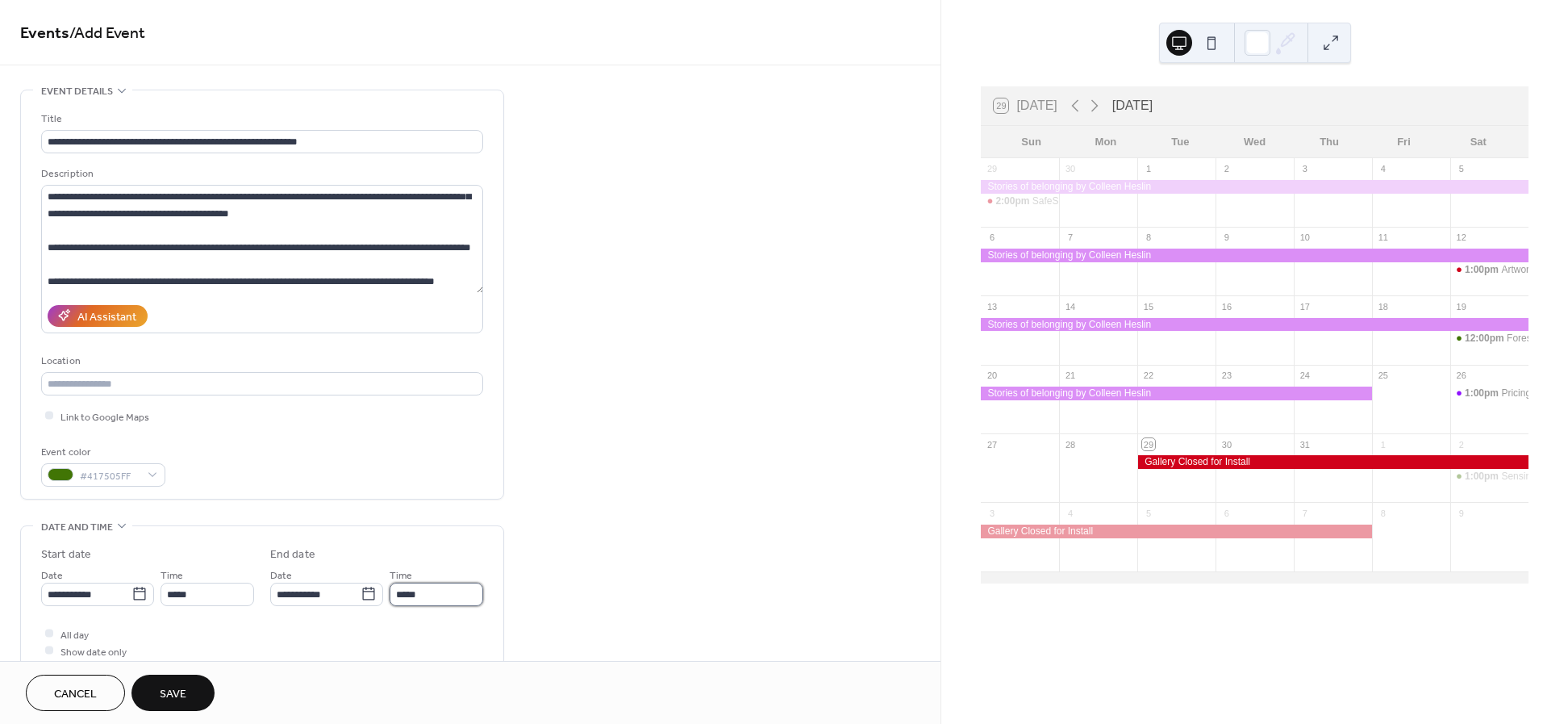 click on "*****" at bounding box center (436, 594) 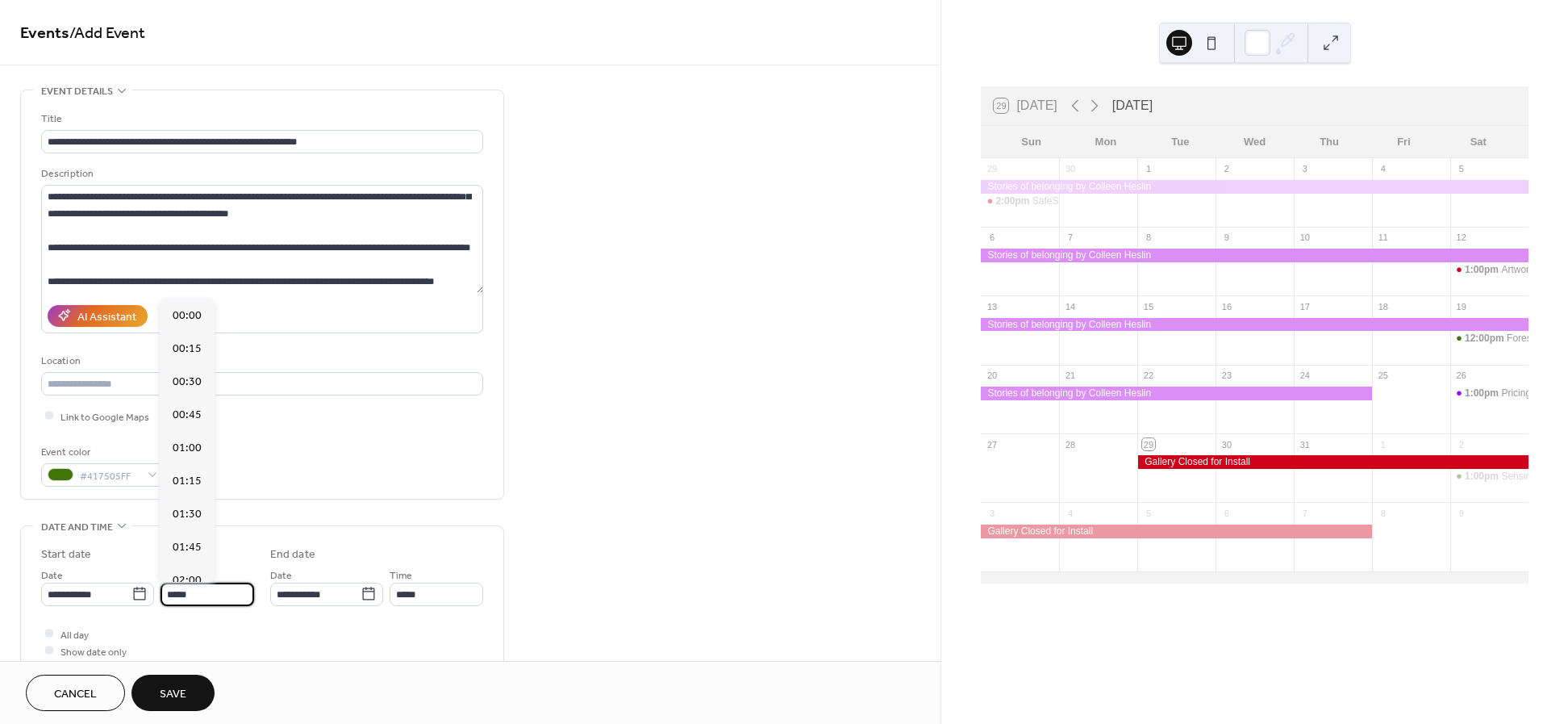 click on "*****" at bounding box center (207, 594) 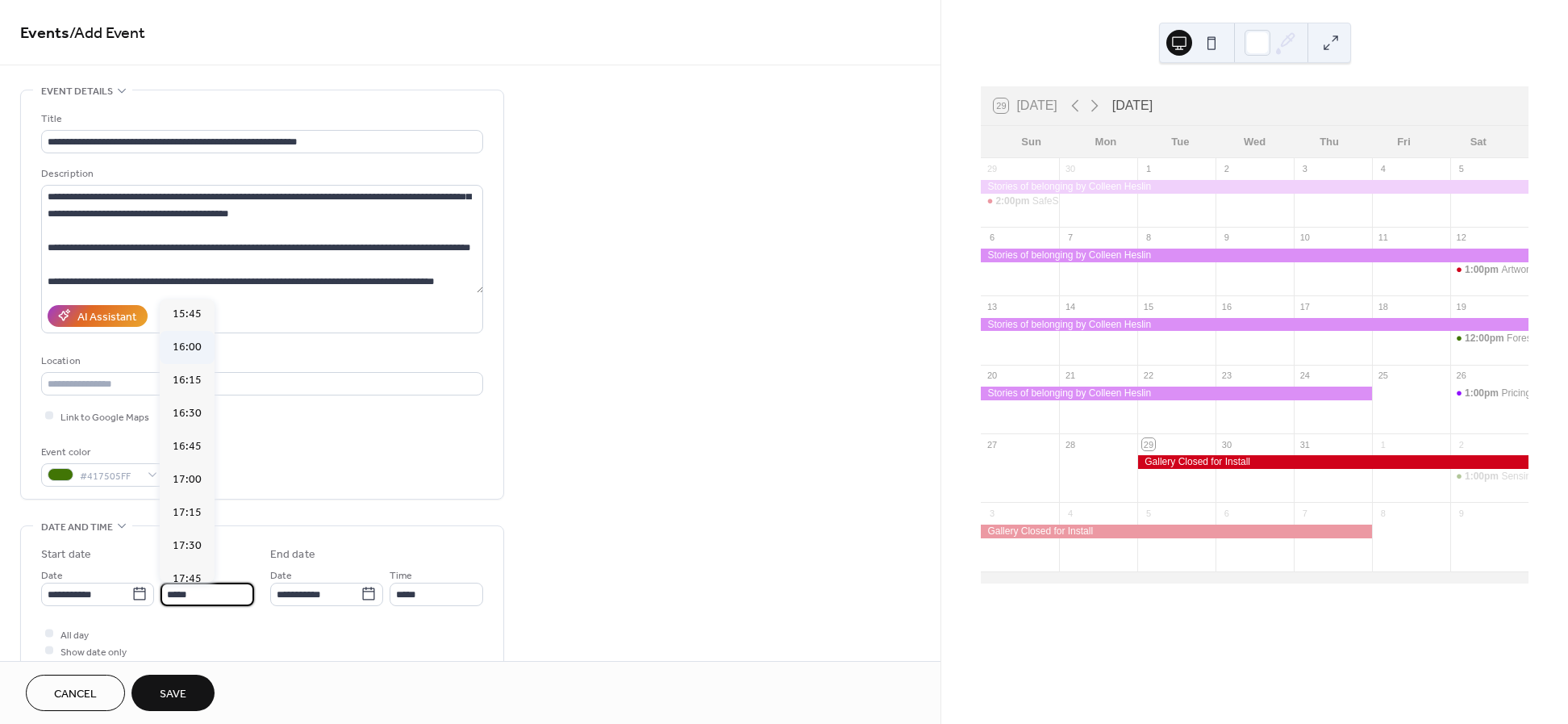 scroll, scrollTop: 2087, scrollLeft: 0, axis: vertical 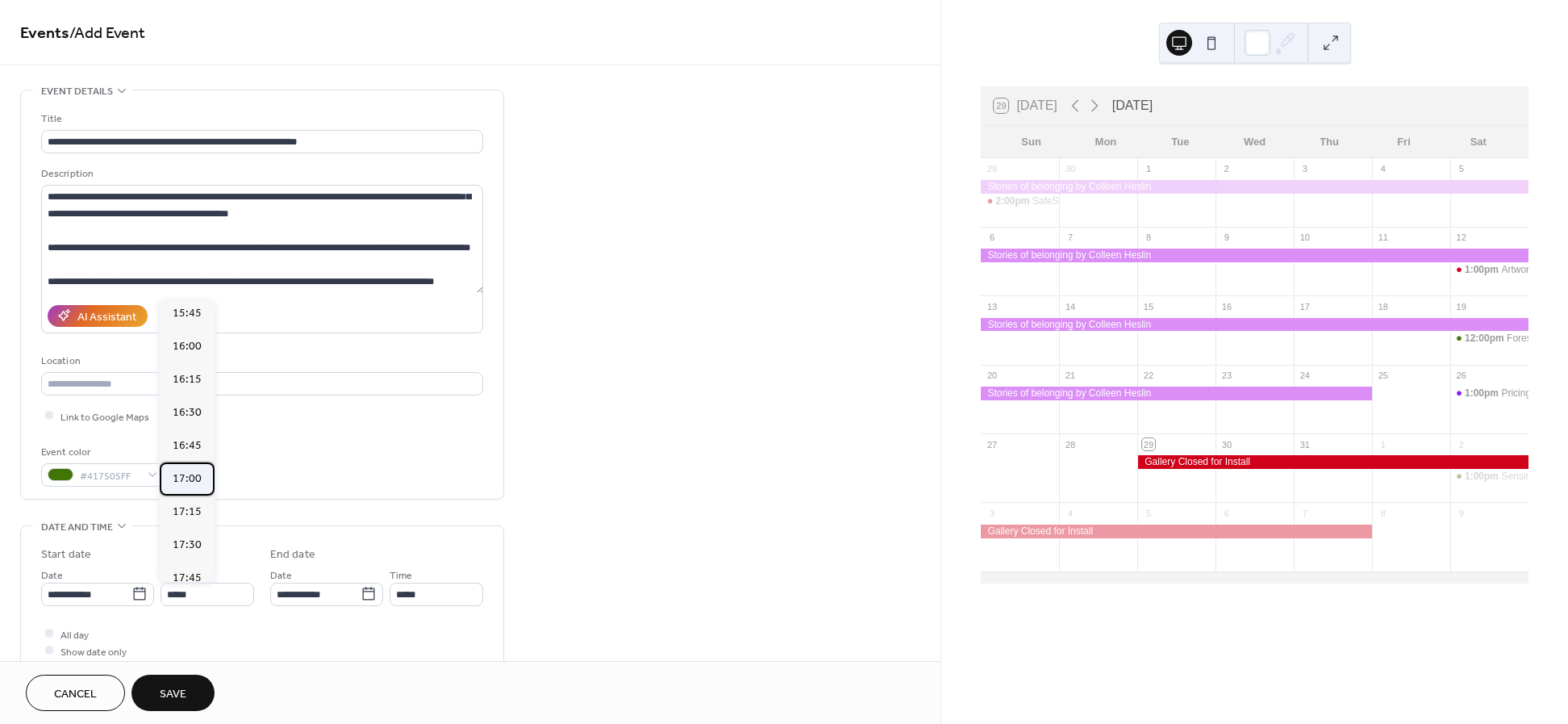 click on "17:00" at bounding box center [187, 479] 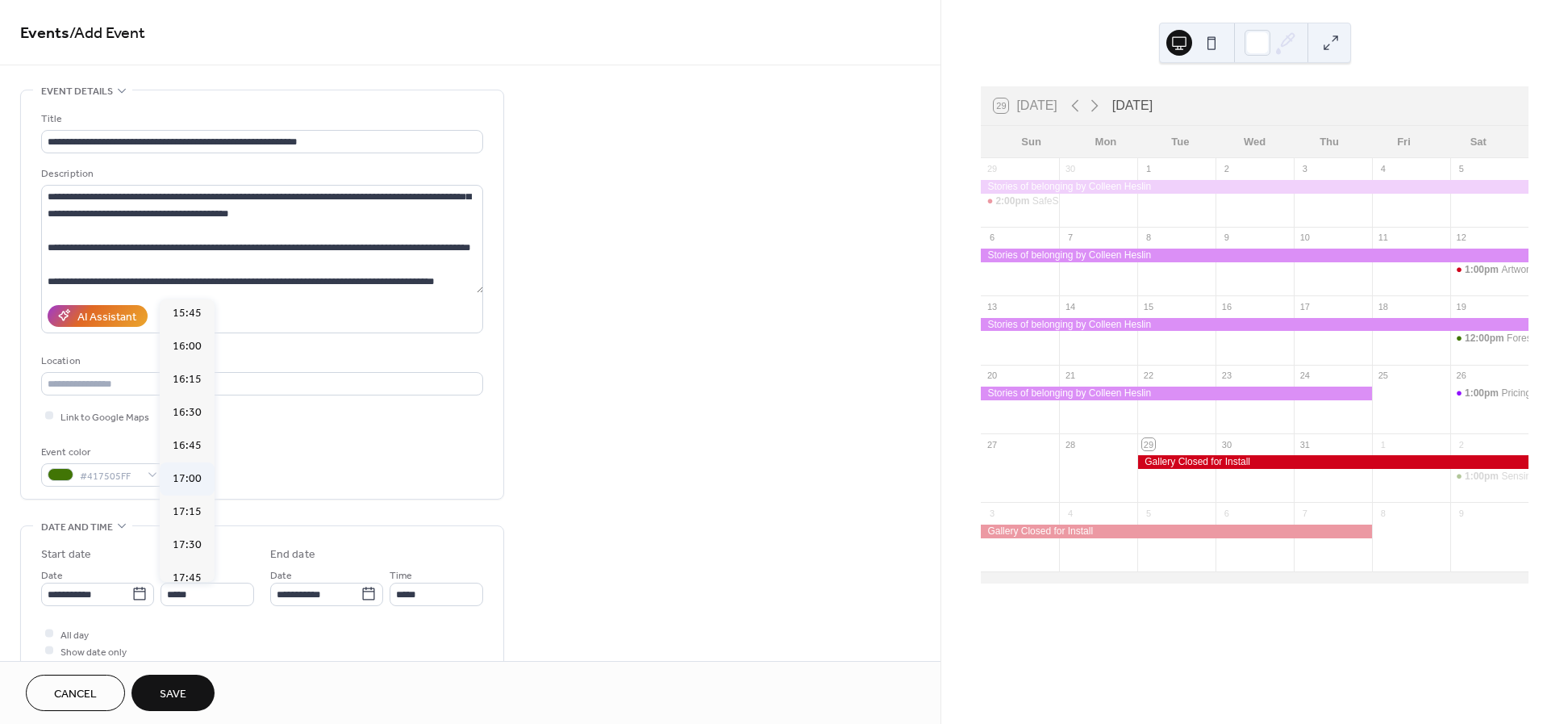 type on "*****" 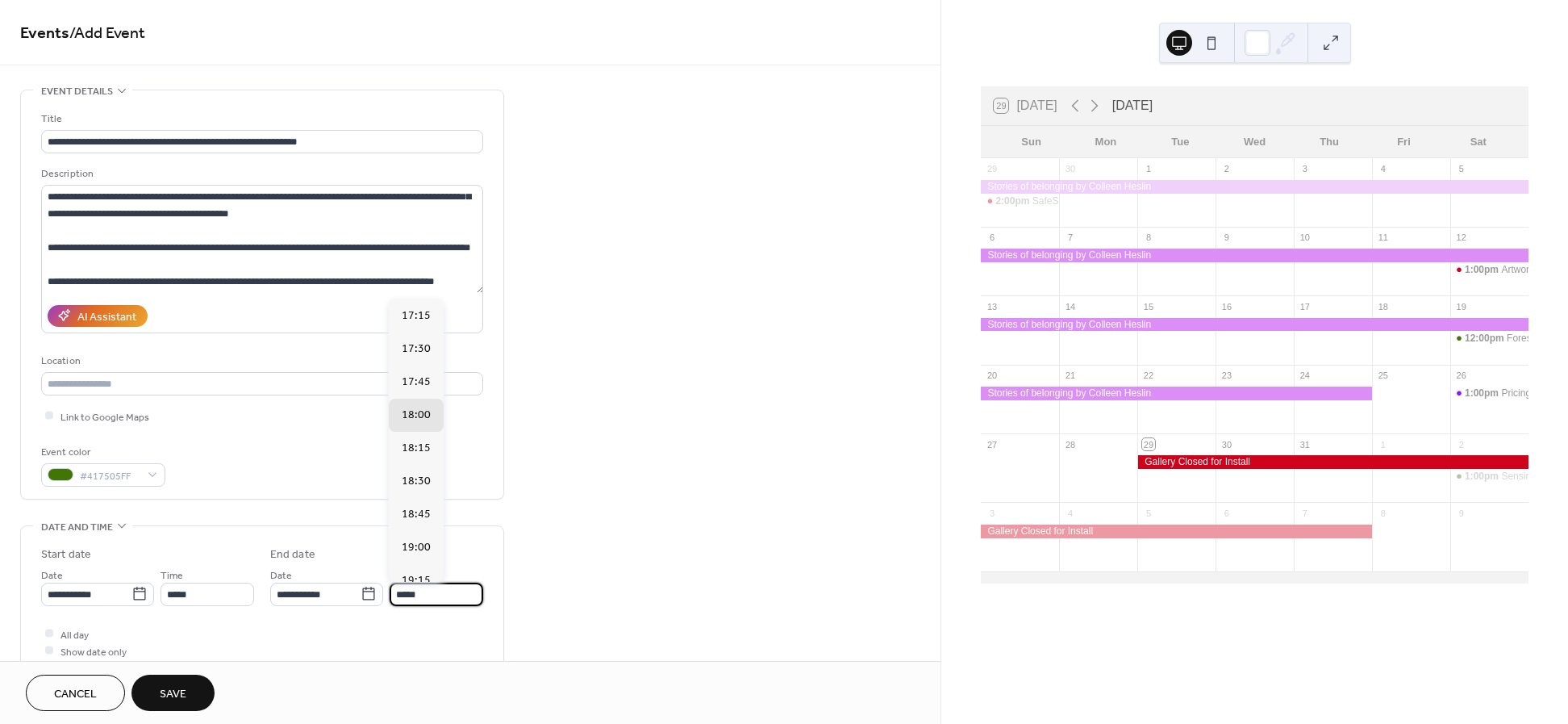 click on "*****" at bounding box center (436, 594) 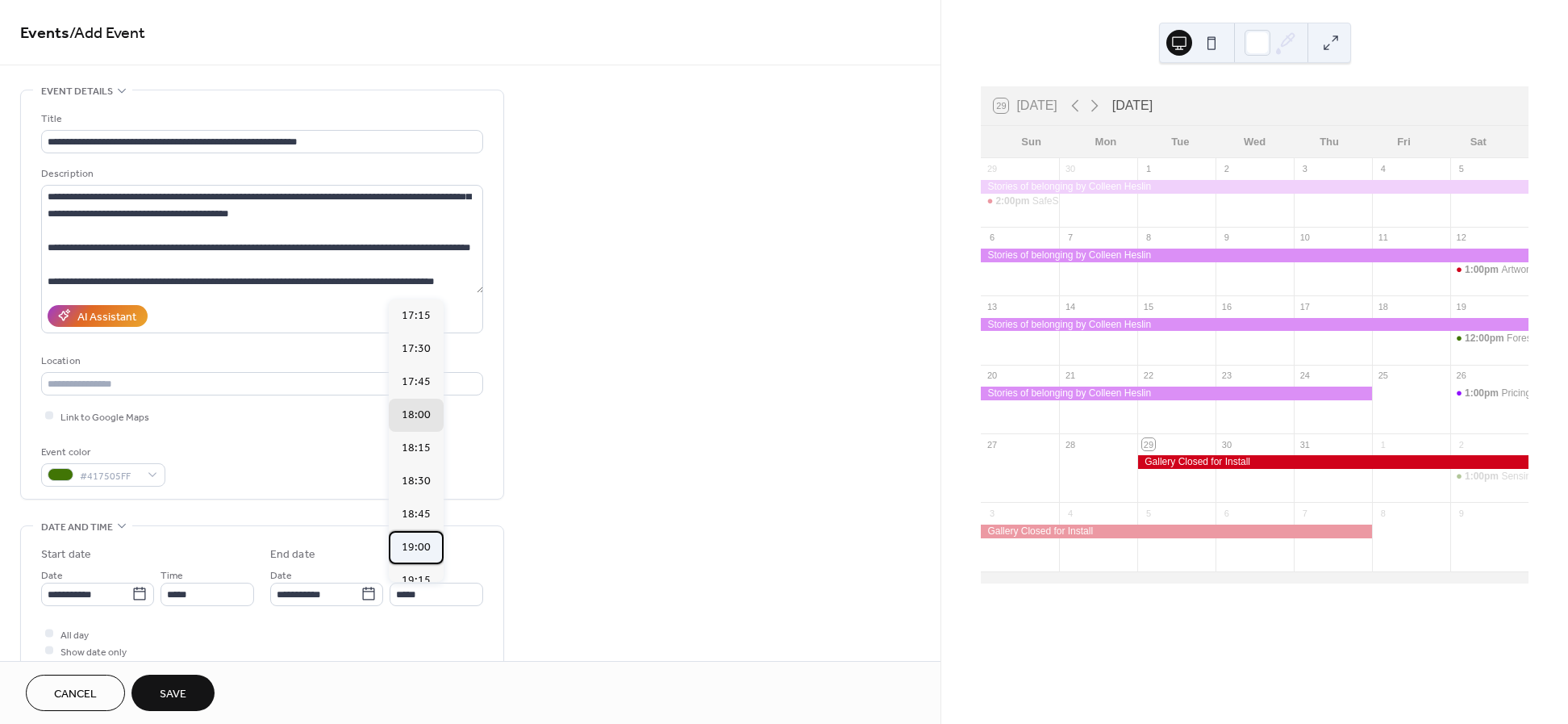 click on "19:00" at bounding box center [416, 546] 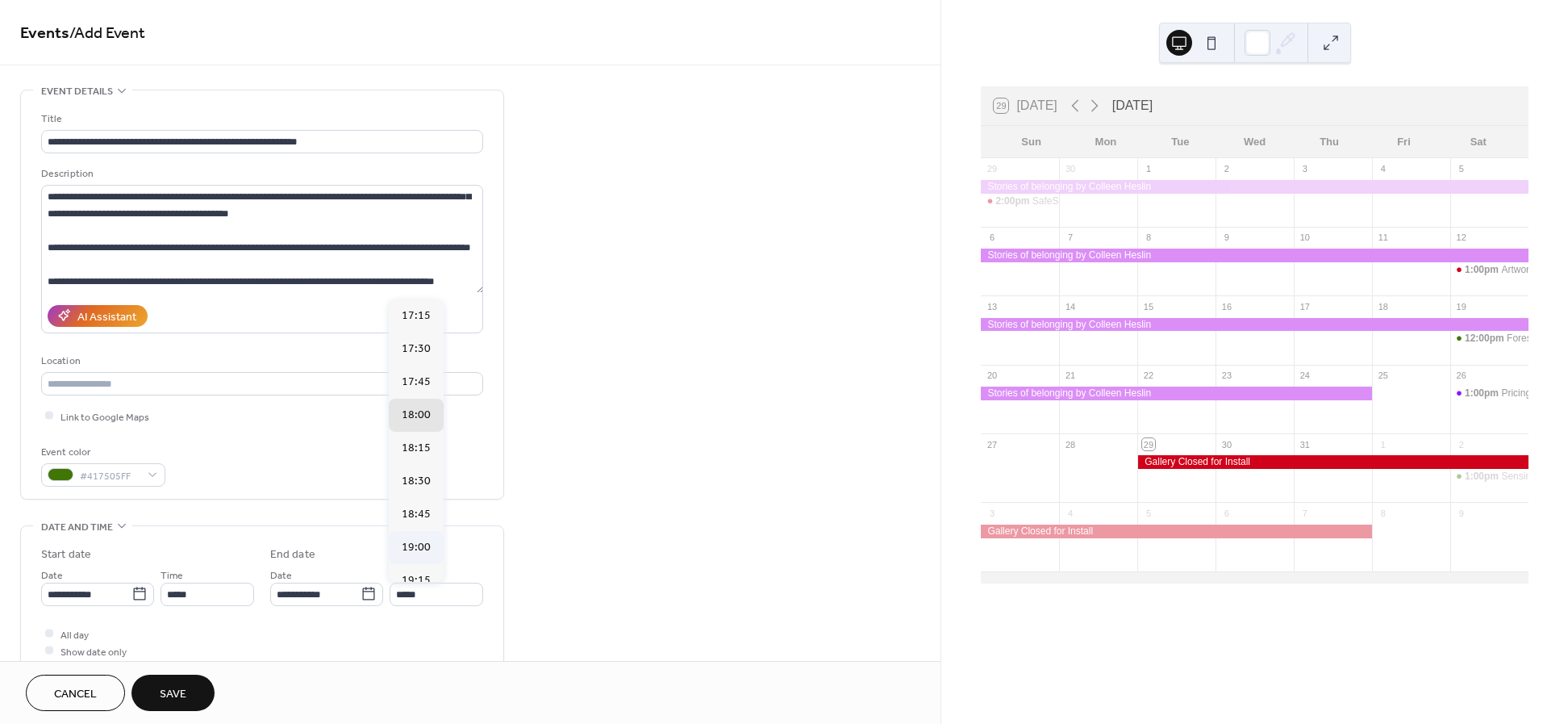 type on "*****" 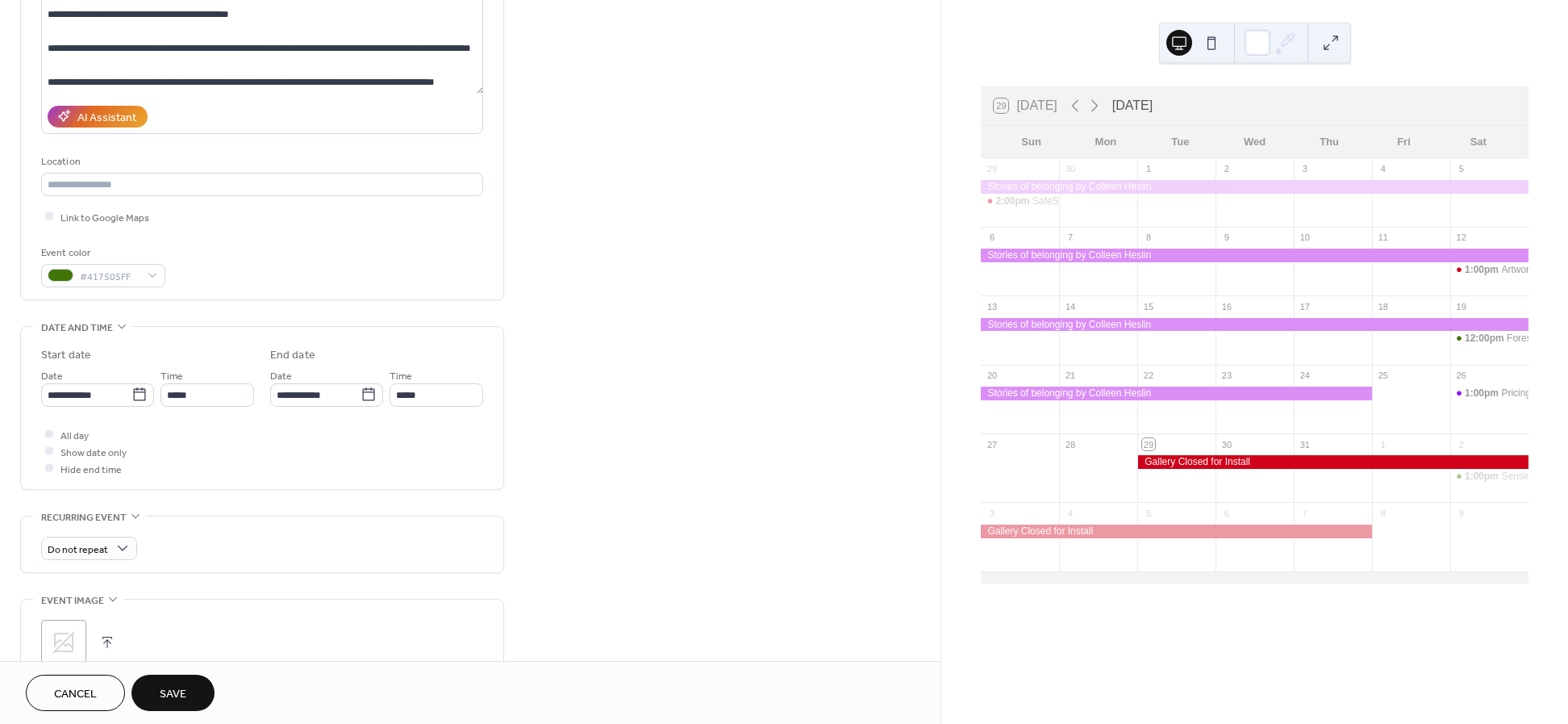 scroll, scrollTop: 245, scrollLeft: 0, axis: vertical 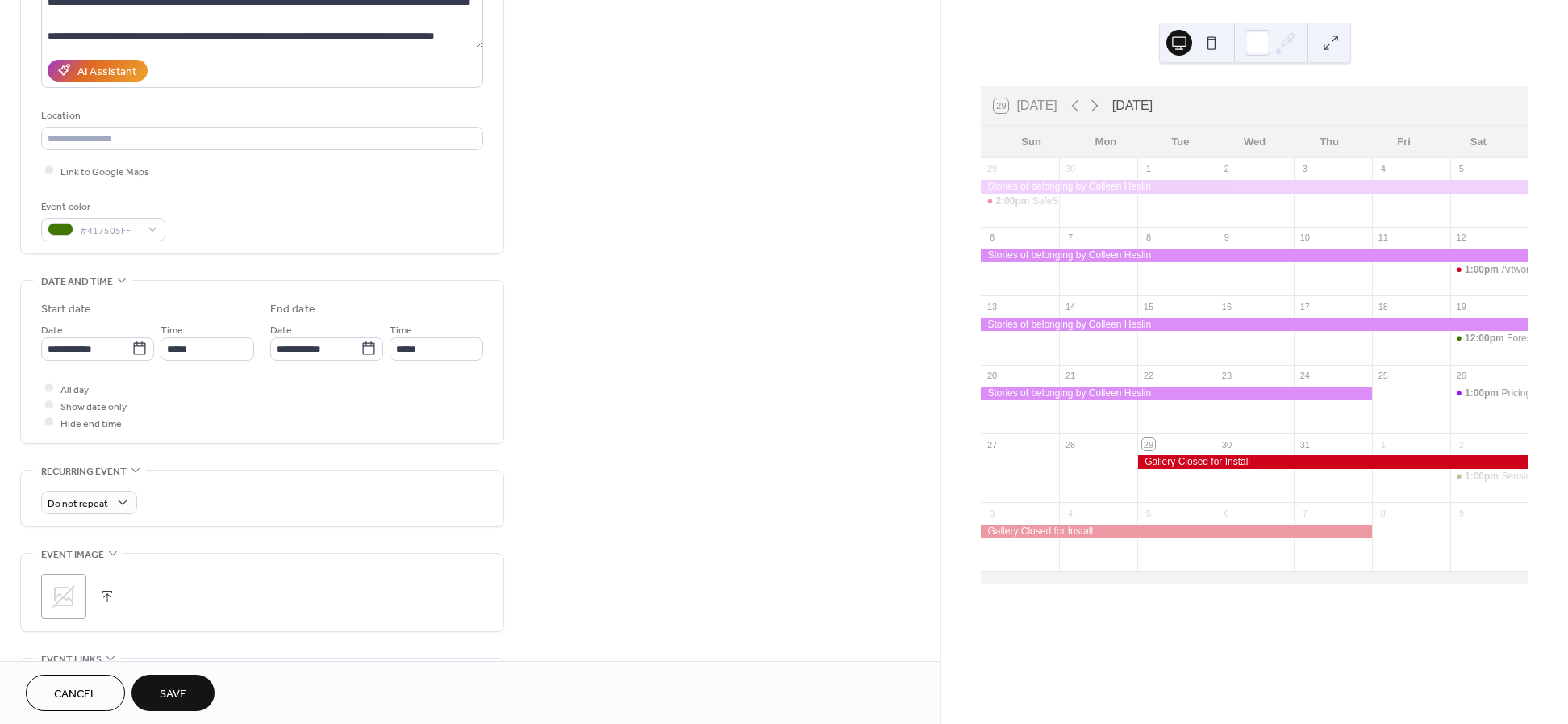 click on "Save" at bounding box center [173, 694] 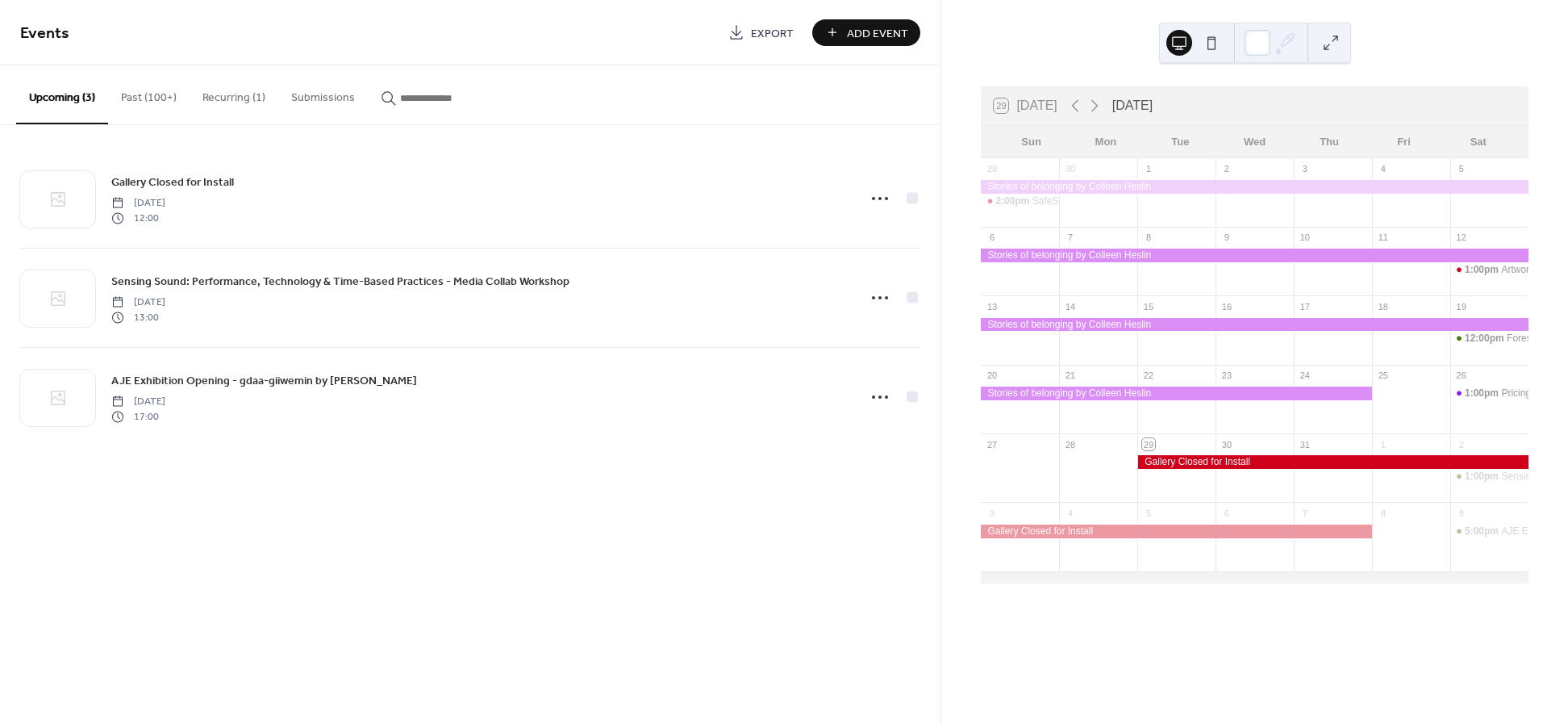 click on "Add Event" at bounding box center [878, 33] 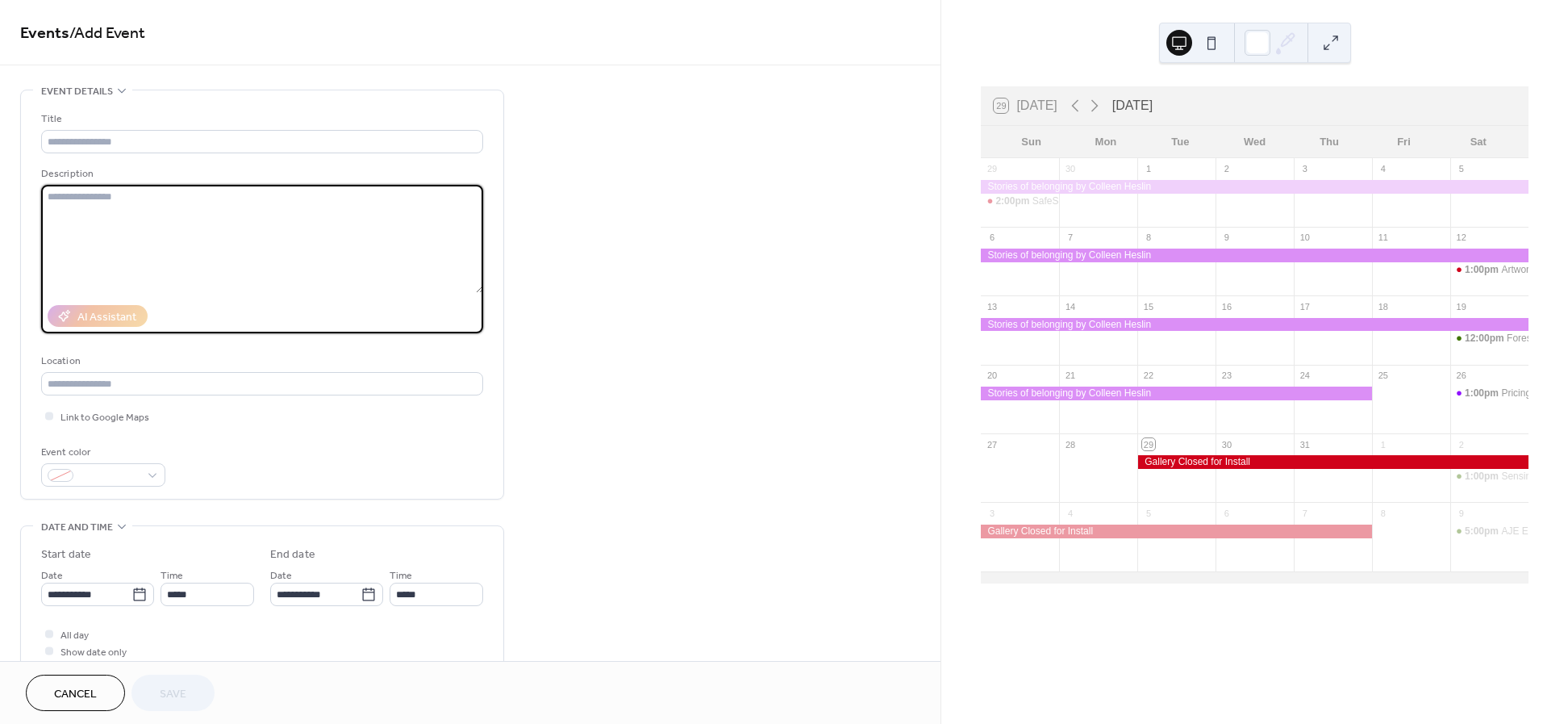 click at bounding box center (262, 239) 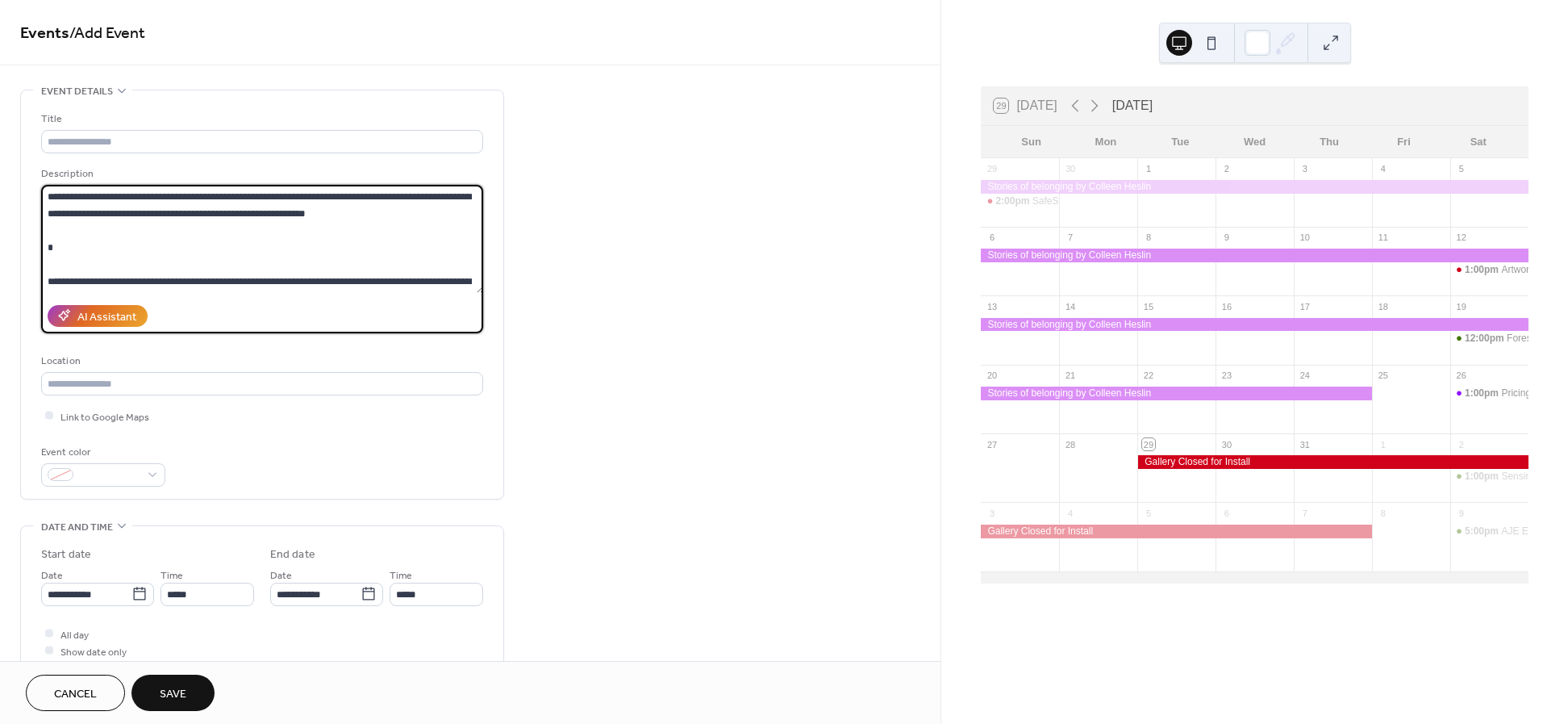 scroll, scrollTop: 167, scrollLeft: 0, axis: vertical 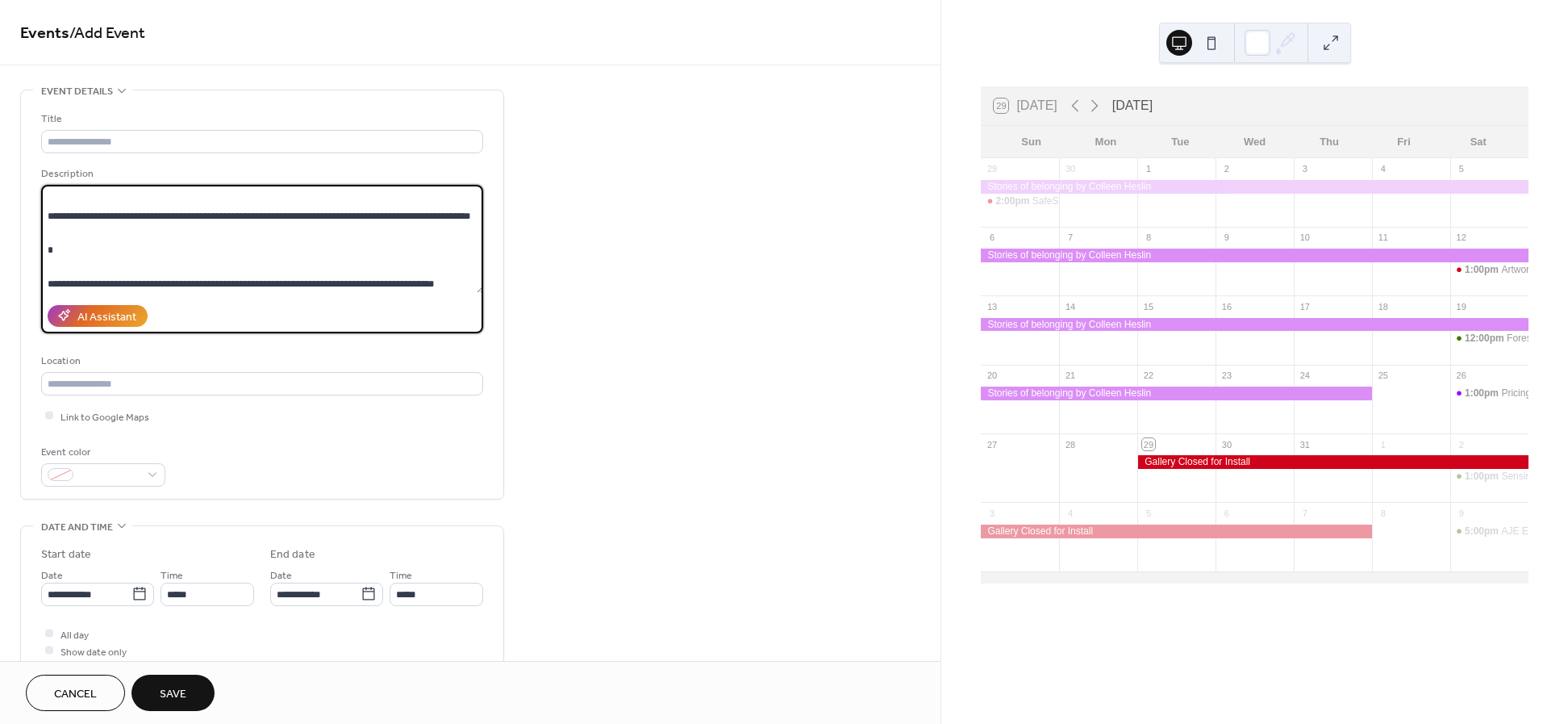 click on "**********" at bounding box center (262, 239) 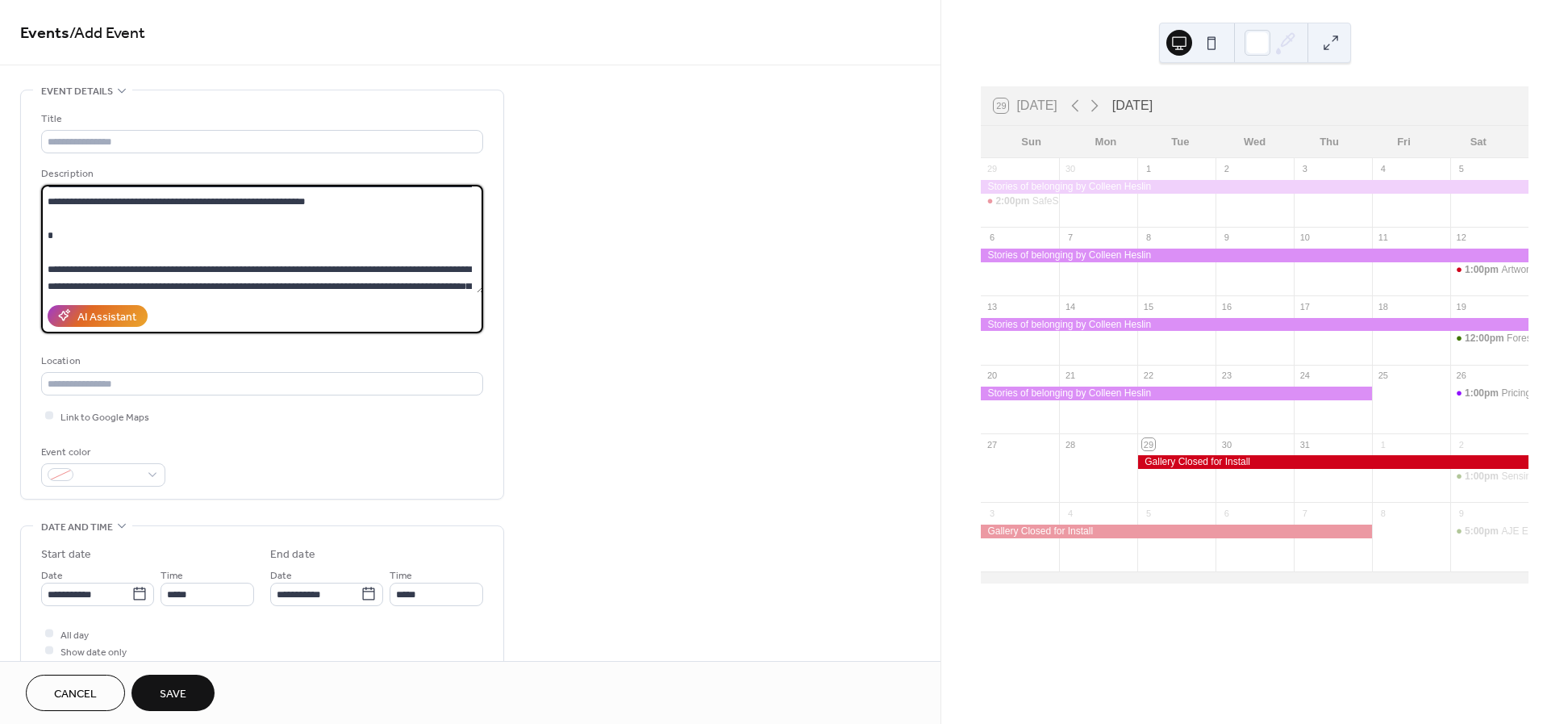 scroll, scrollTop: 0, scrollLeft: 0, axis: both 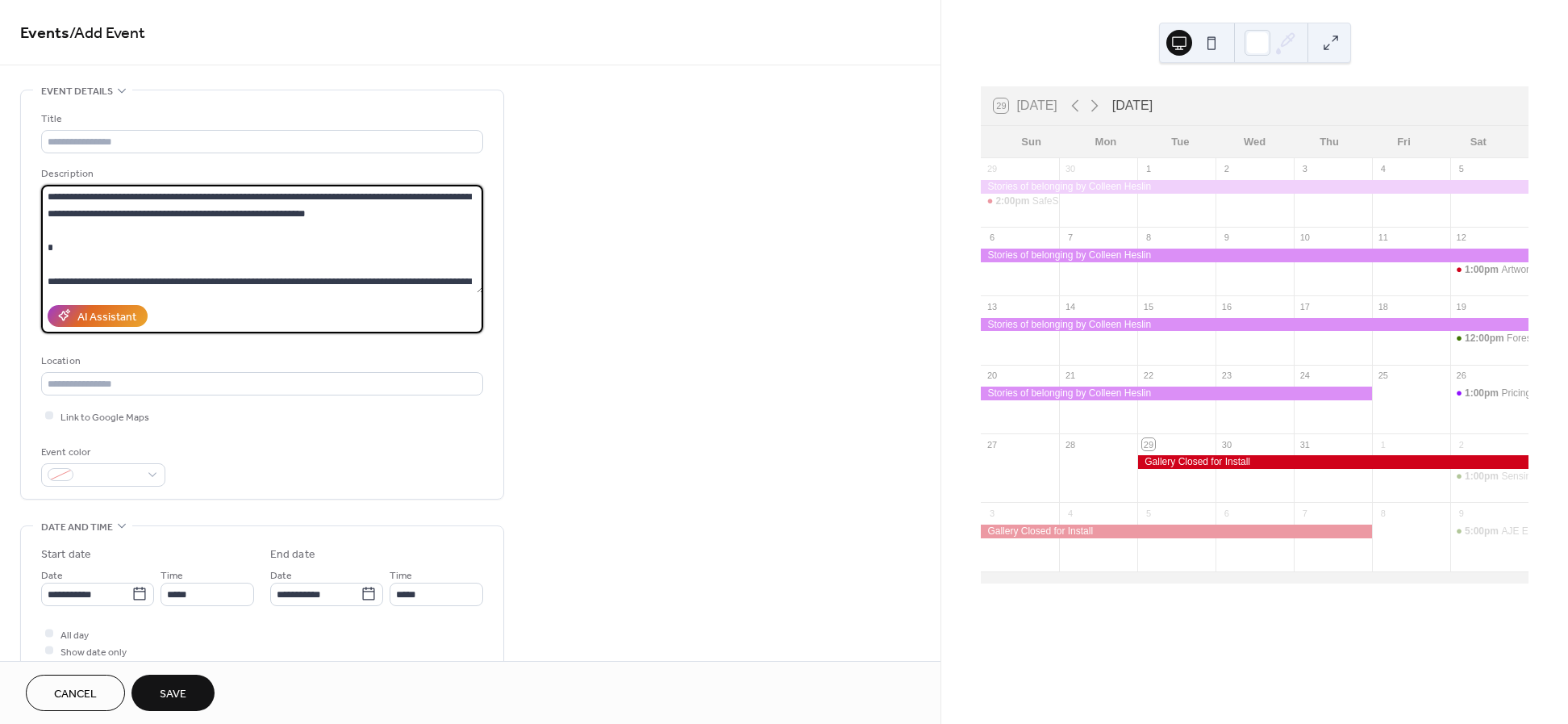 click on "**********" at bounding box center (262, 239) 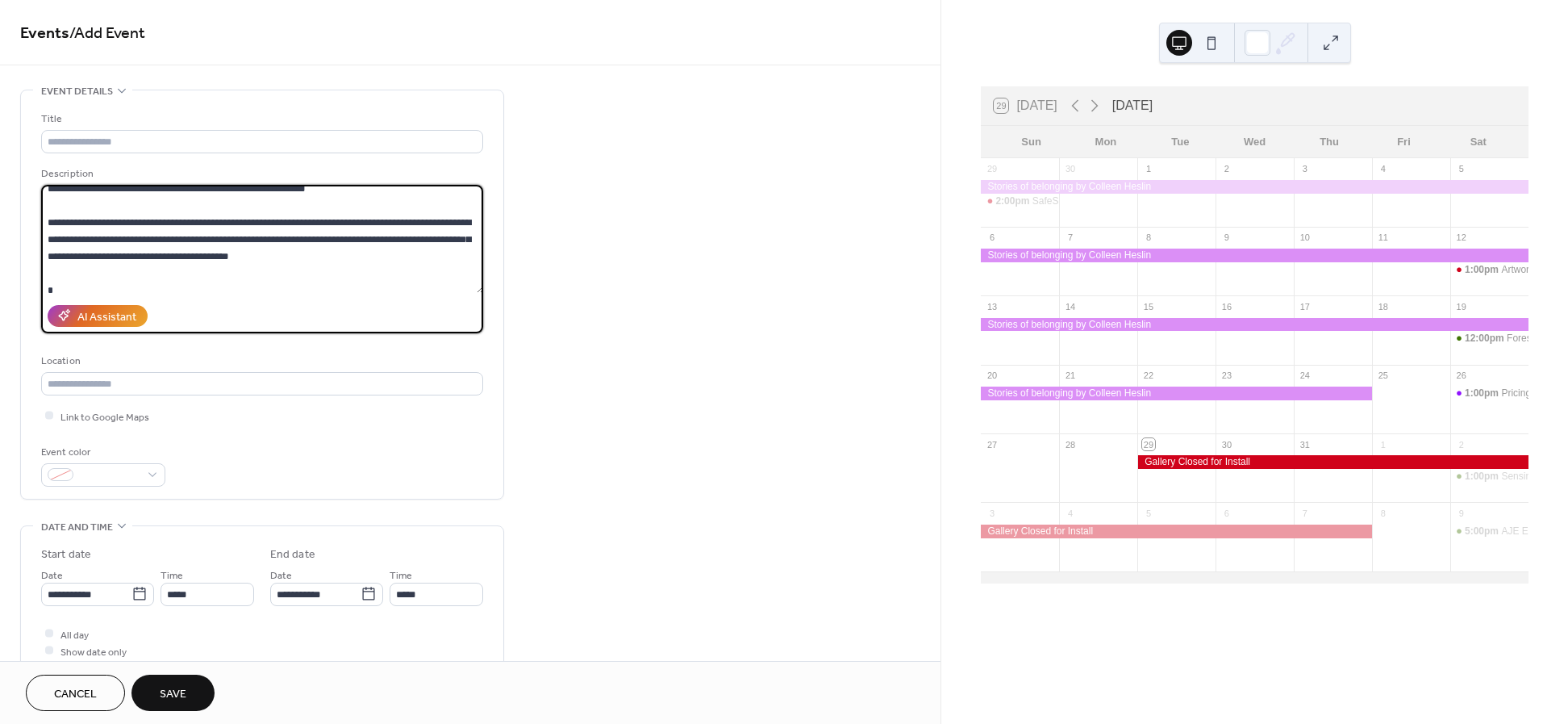 scroll, scrollTop: 41, scrollLeft: 0, axis: vertical 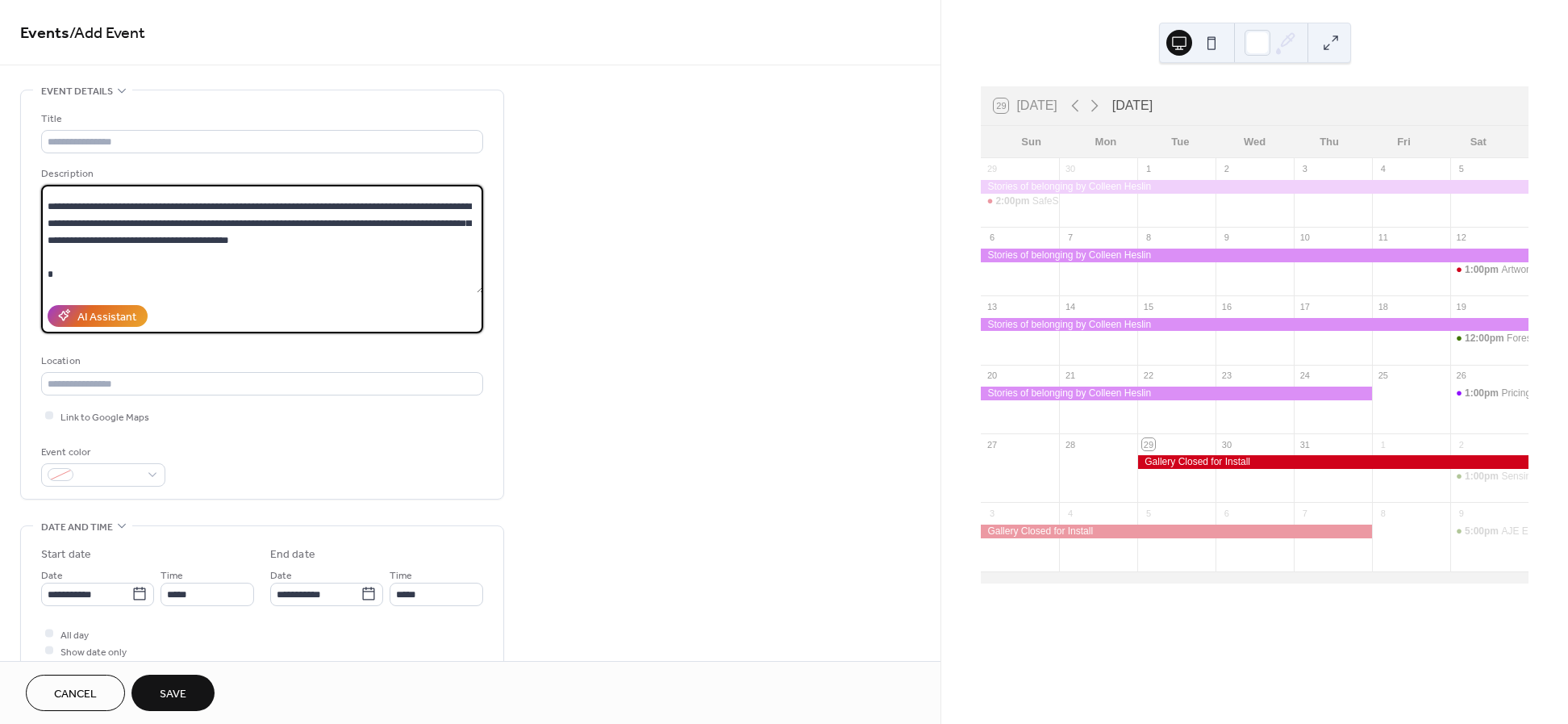 click on "**********" at bounding box center (262, 239) 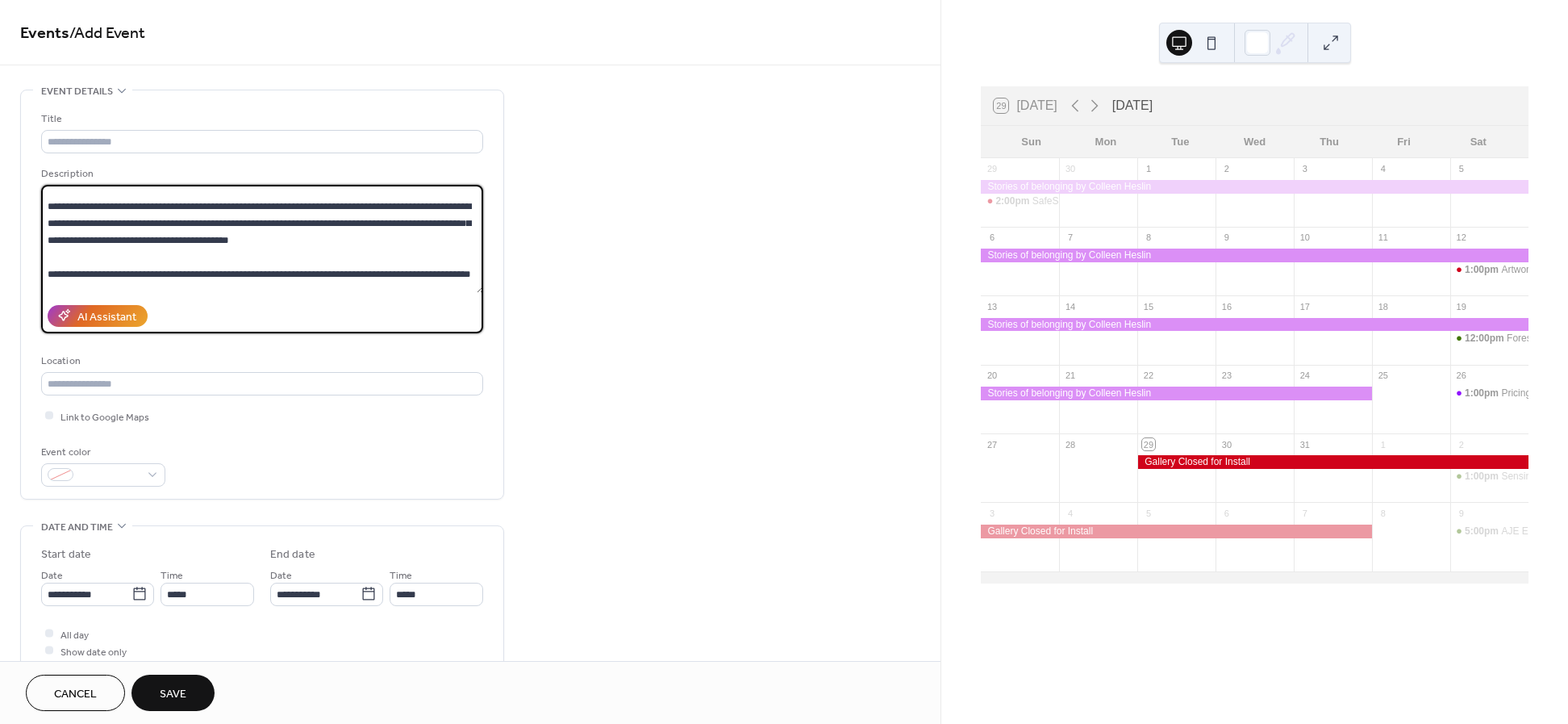 scroll, scrollTop: 24, scrollLeft: 0, axis: vertical 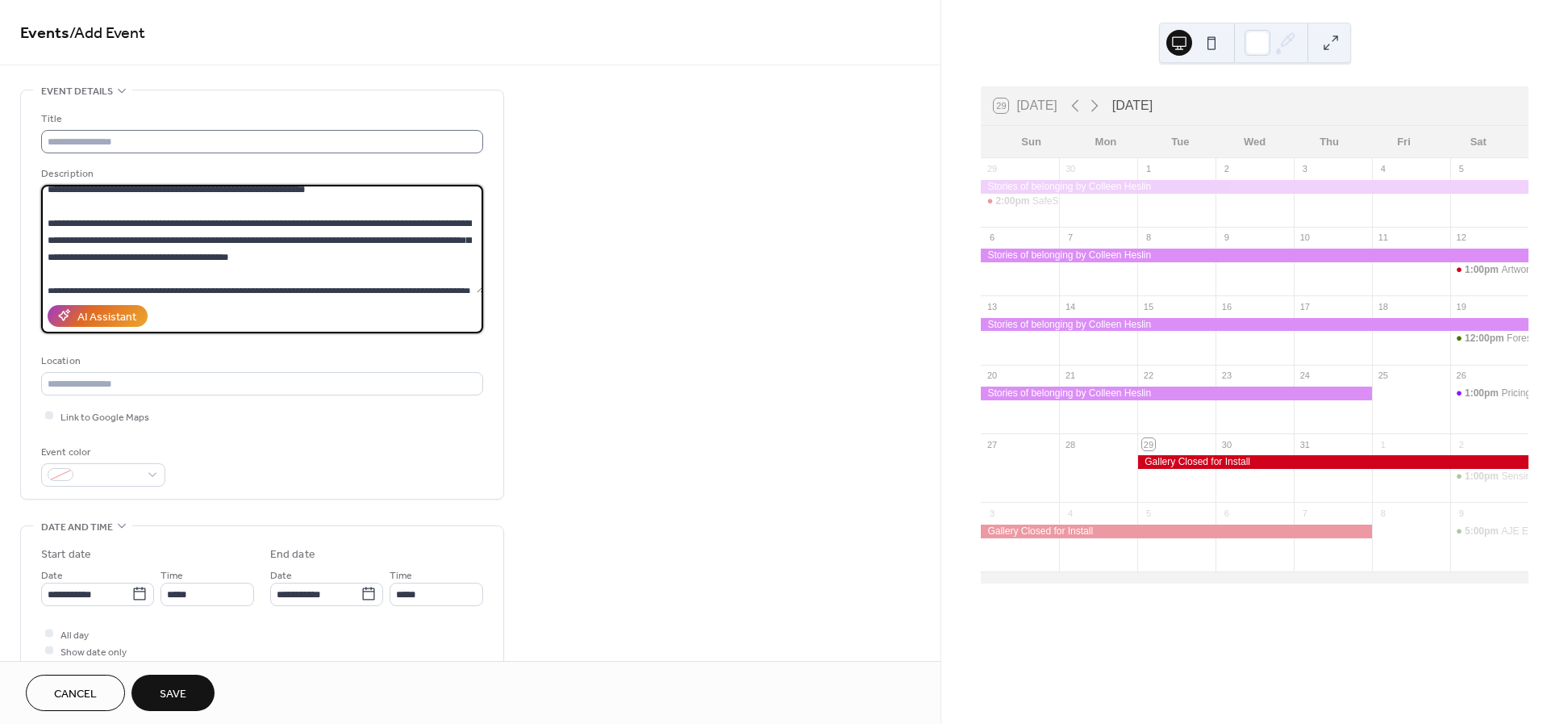type on "**********" 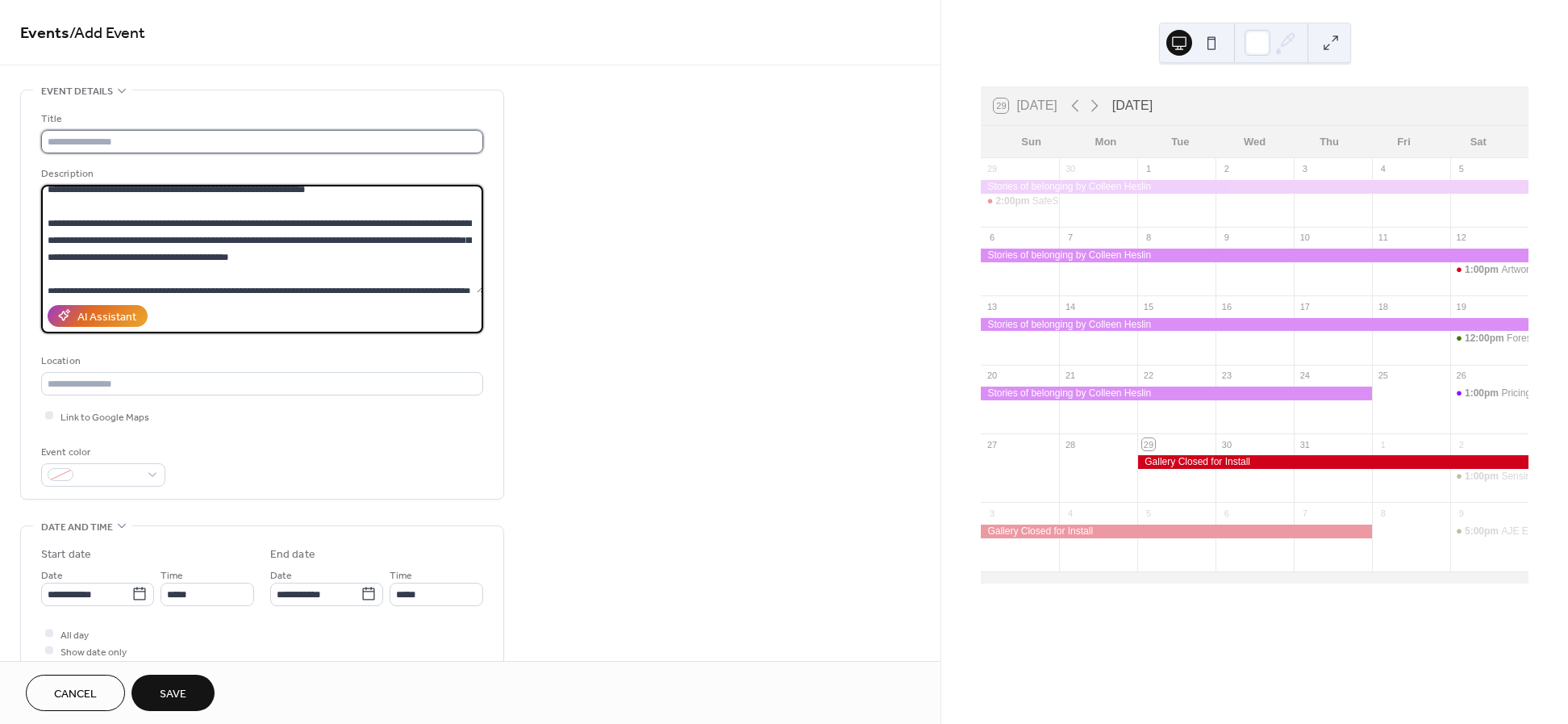 click at bounding box center (262, 141) 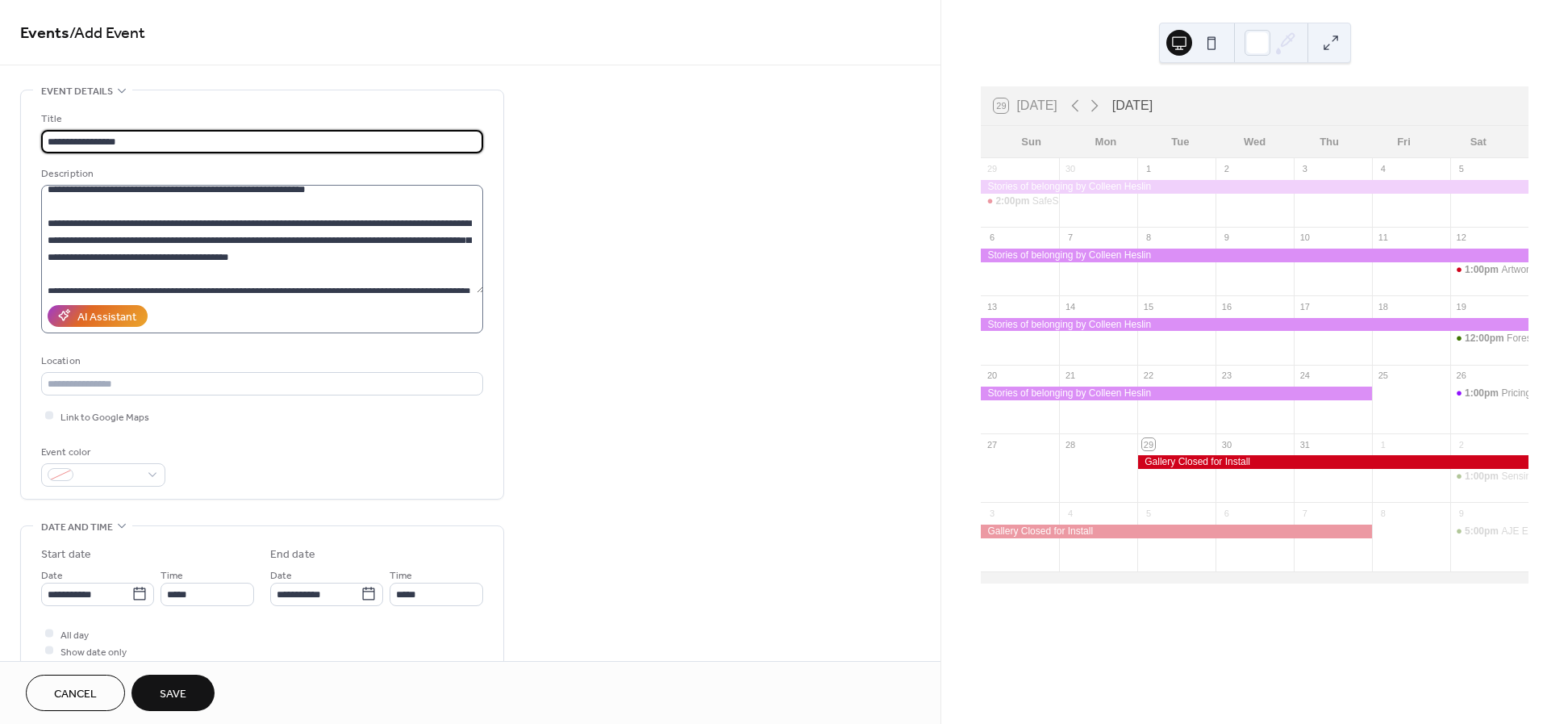 paste on "**********" 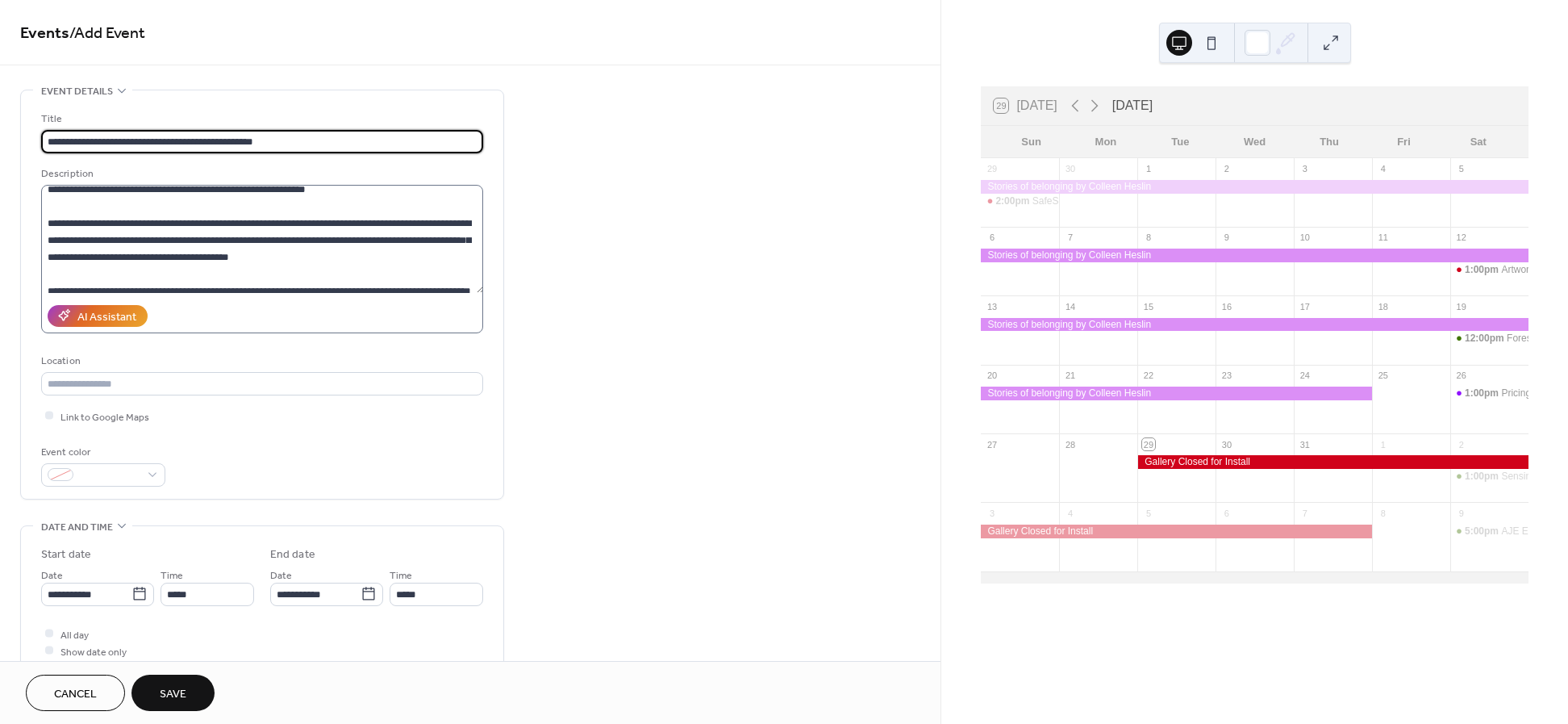scroll, scrollTop: 85, scrollLeft: 0, axis: vertical 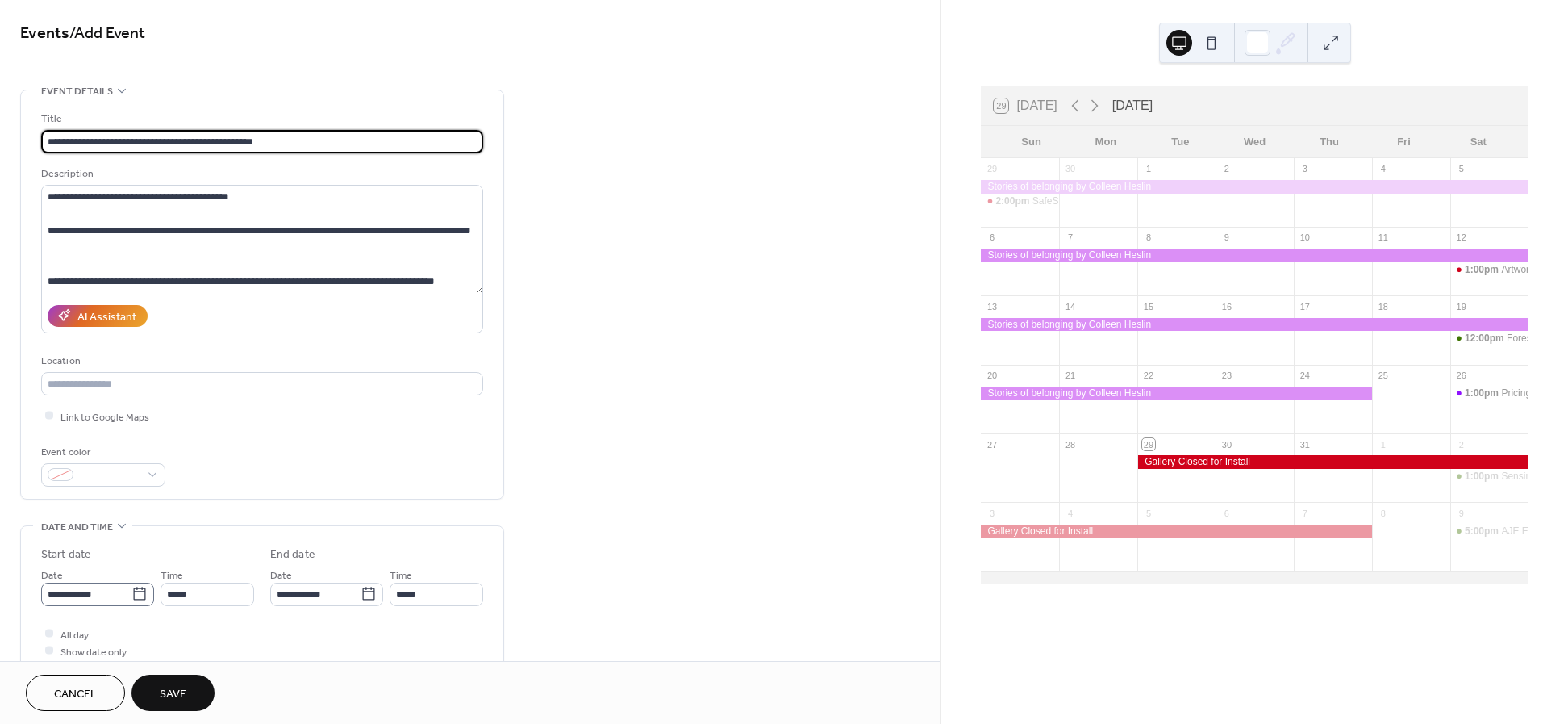 type on "**********" 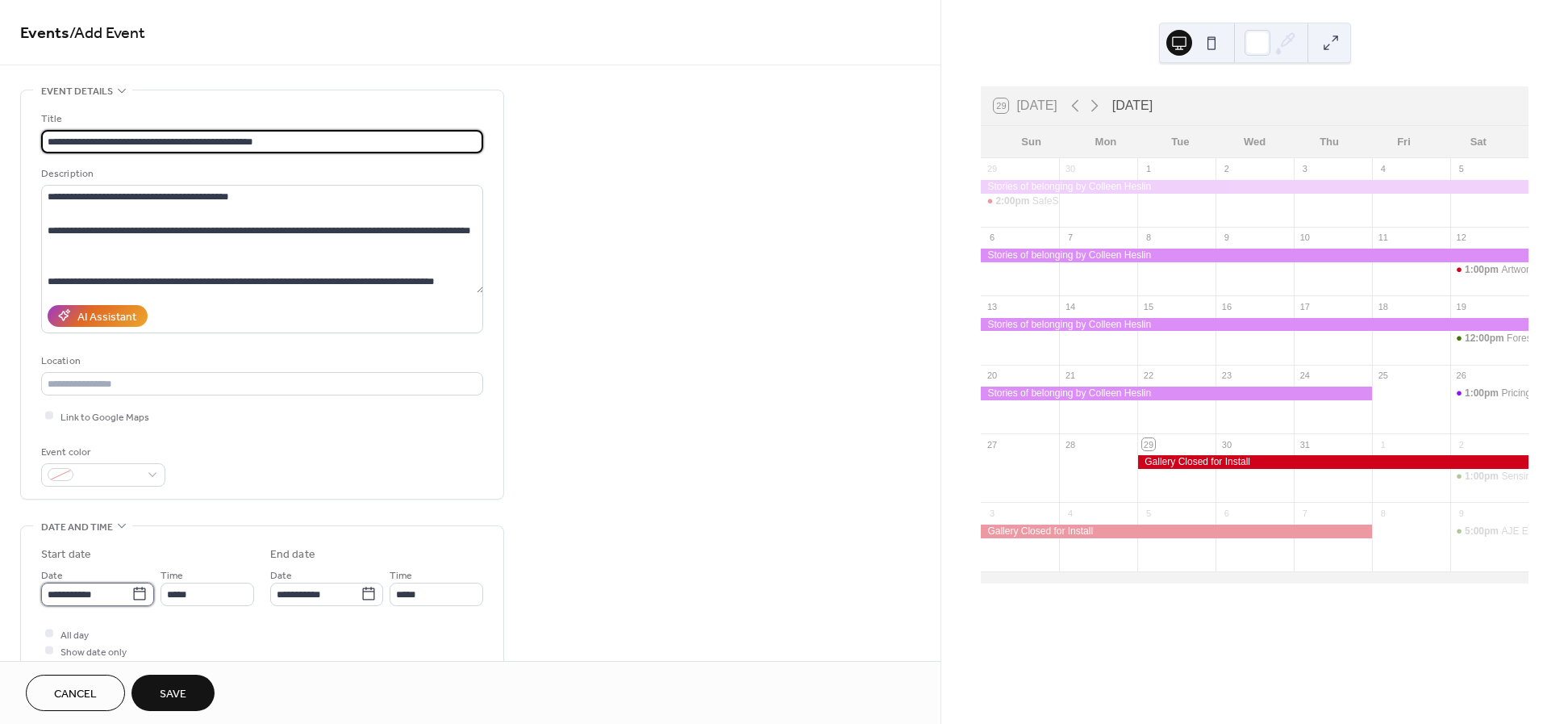 click on "**********" at bounding box center (86, 594) 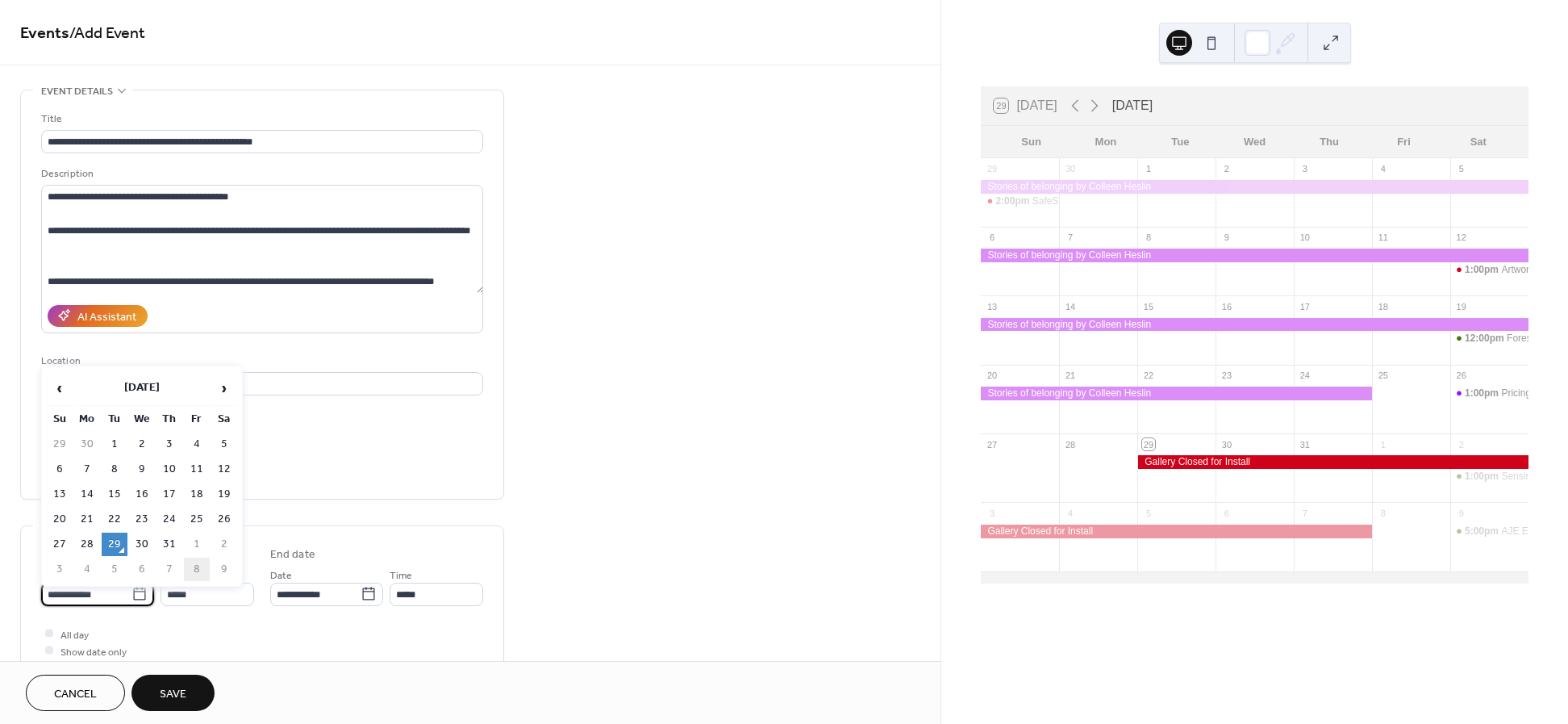 click on "8" at bounding box center [197, 569] 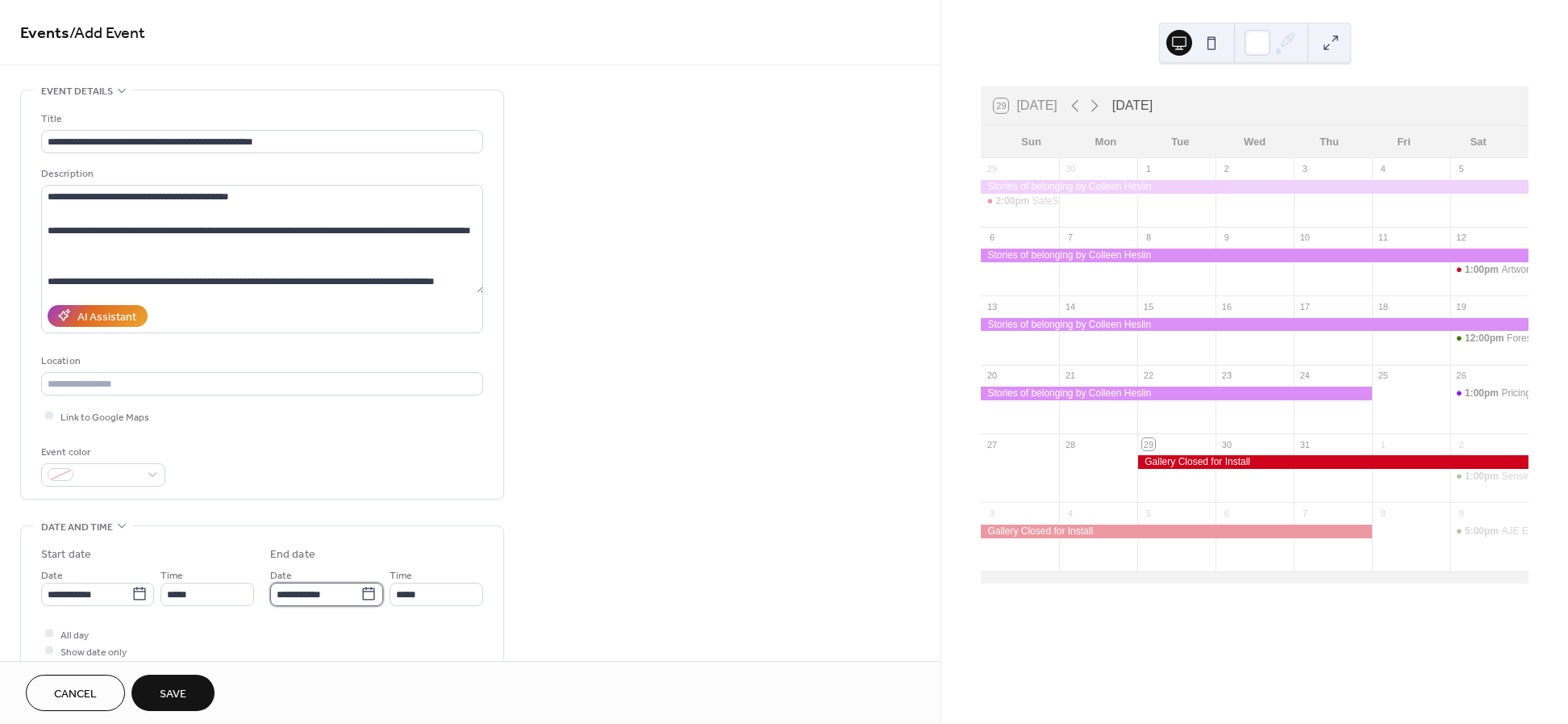 click on "**********" at bounding box center (315, 594) 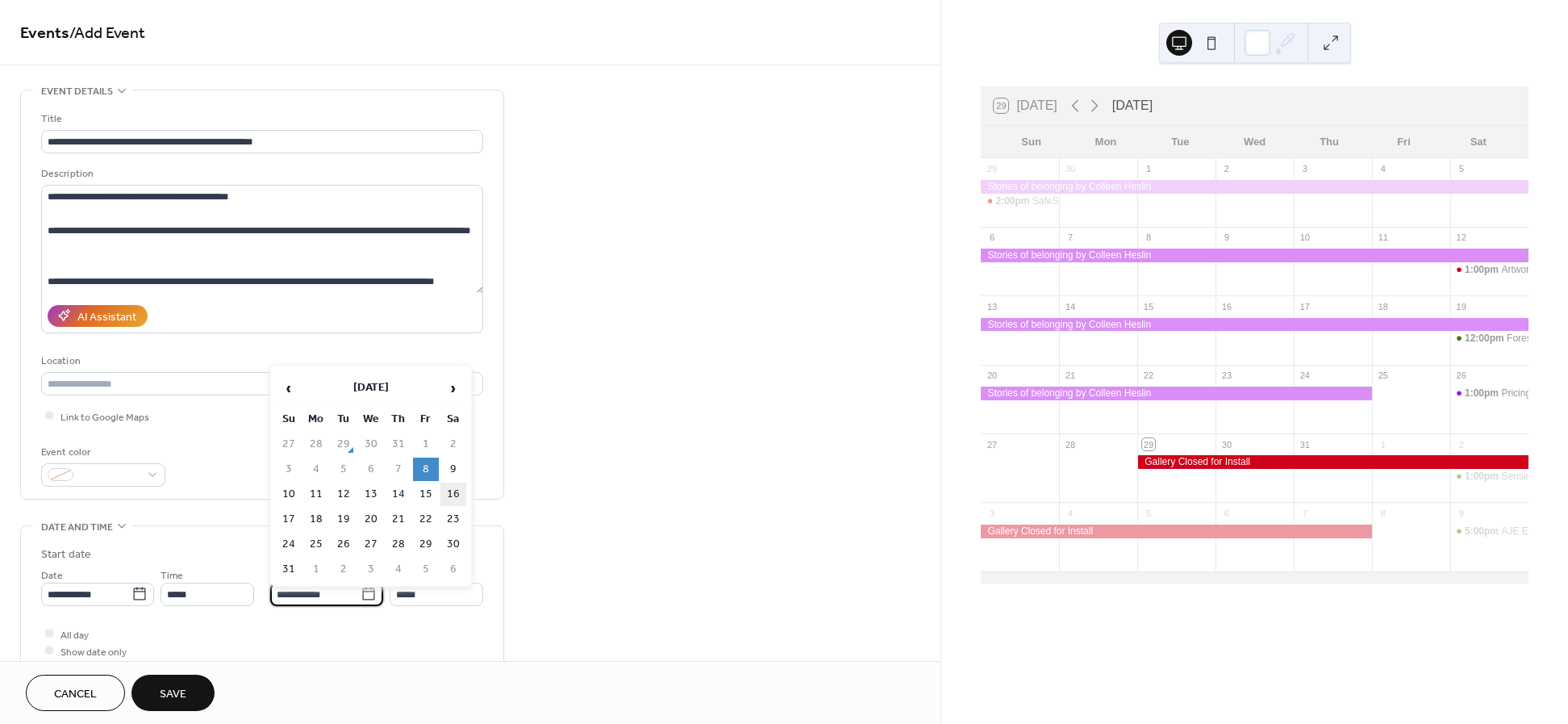 click on "16" at bounding box center (453, 494) 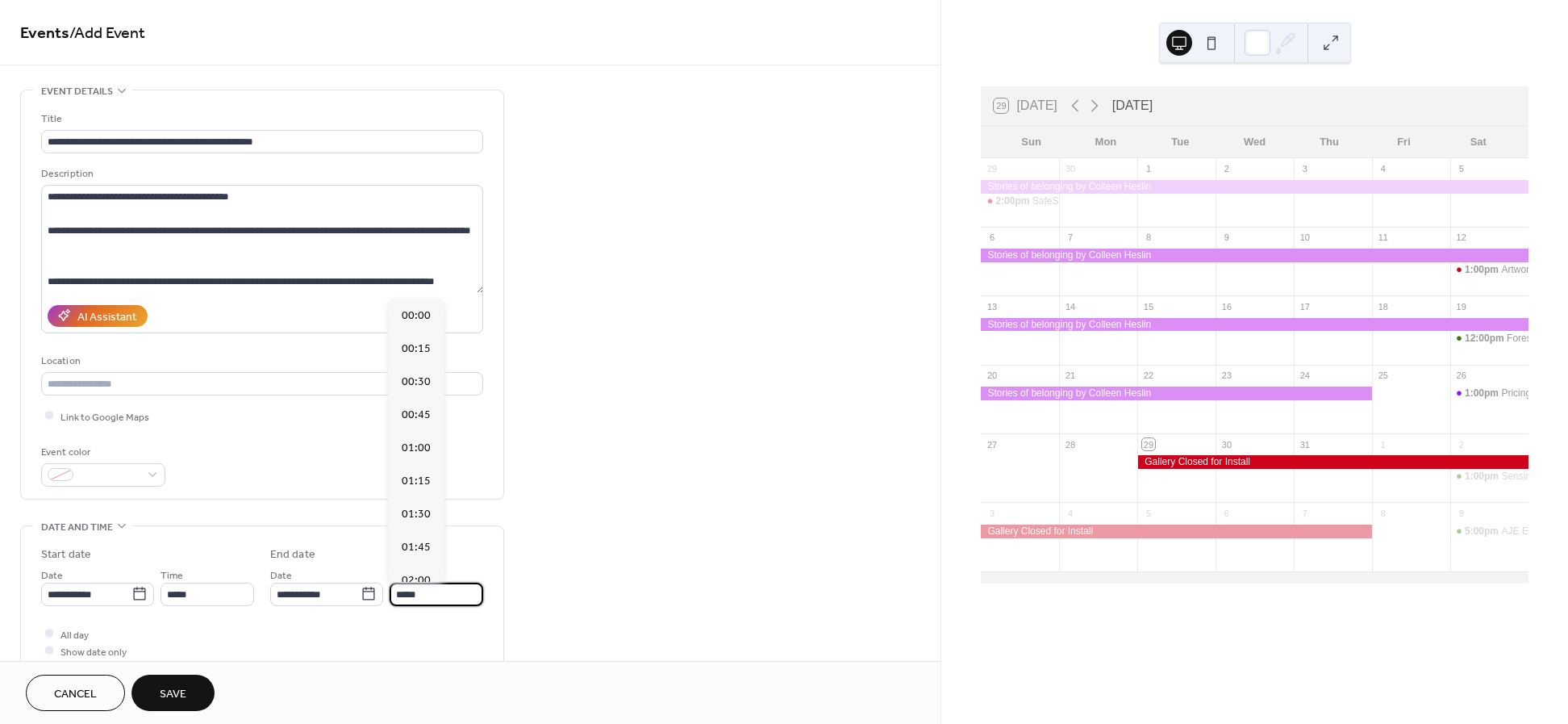 click on "*****" at bounding box center (436, 594) 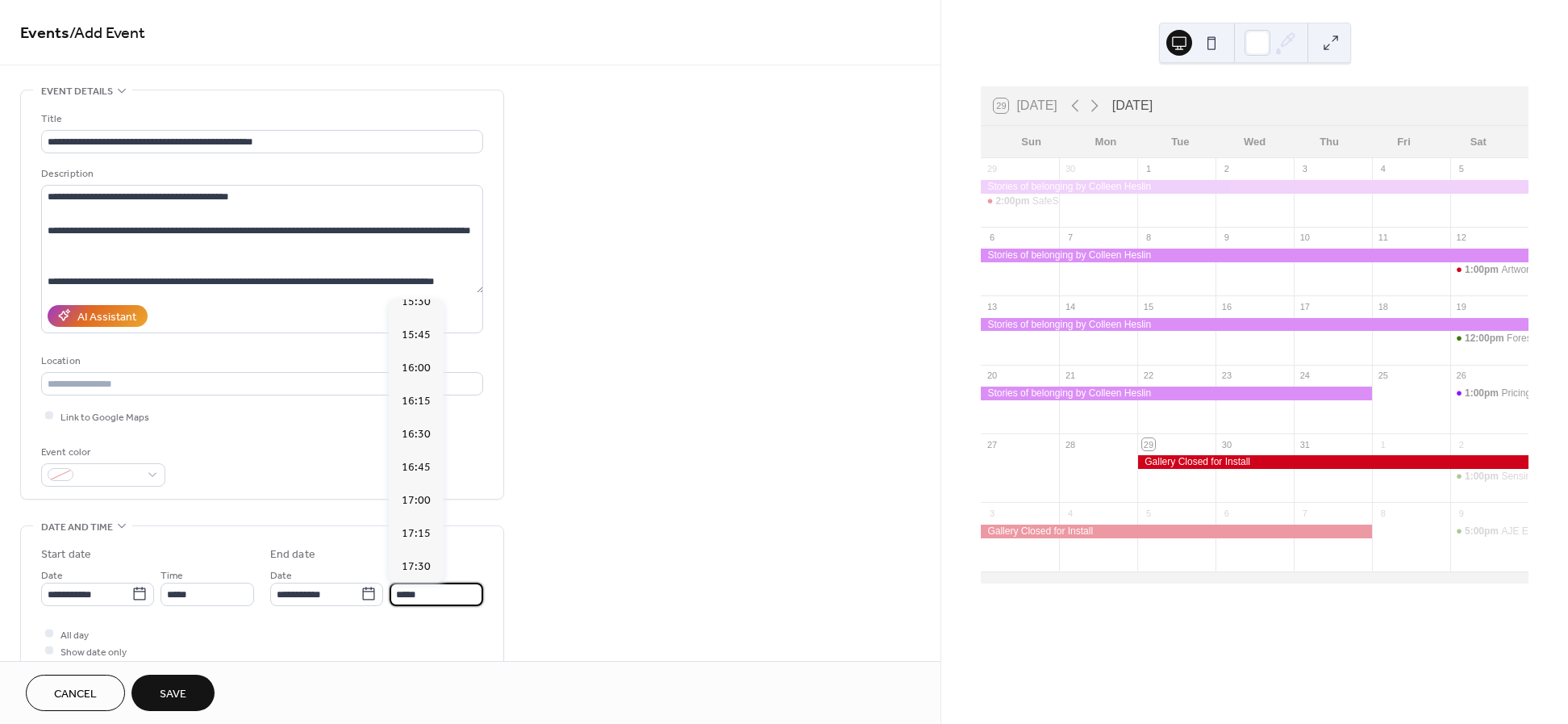 scroll, scrollTop: 2061, scrollLeft: 0, axis: vertical 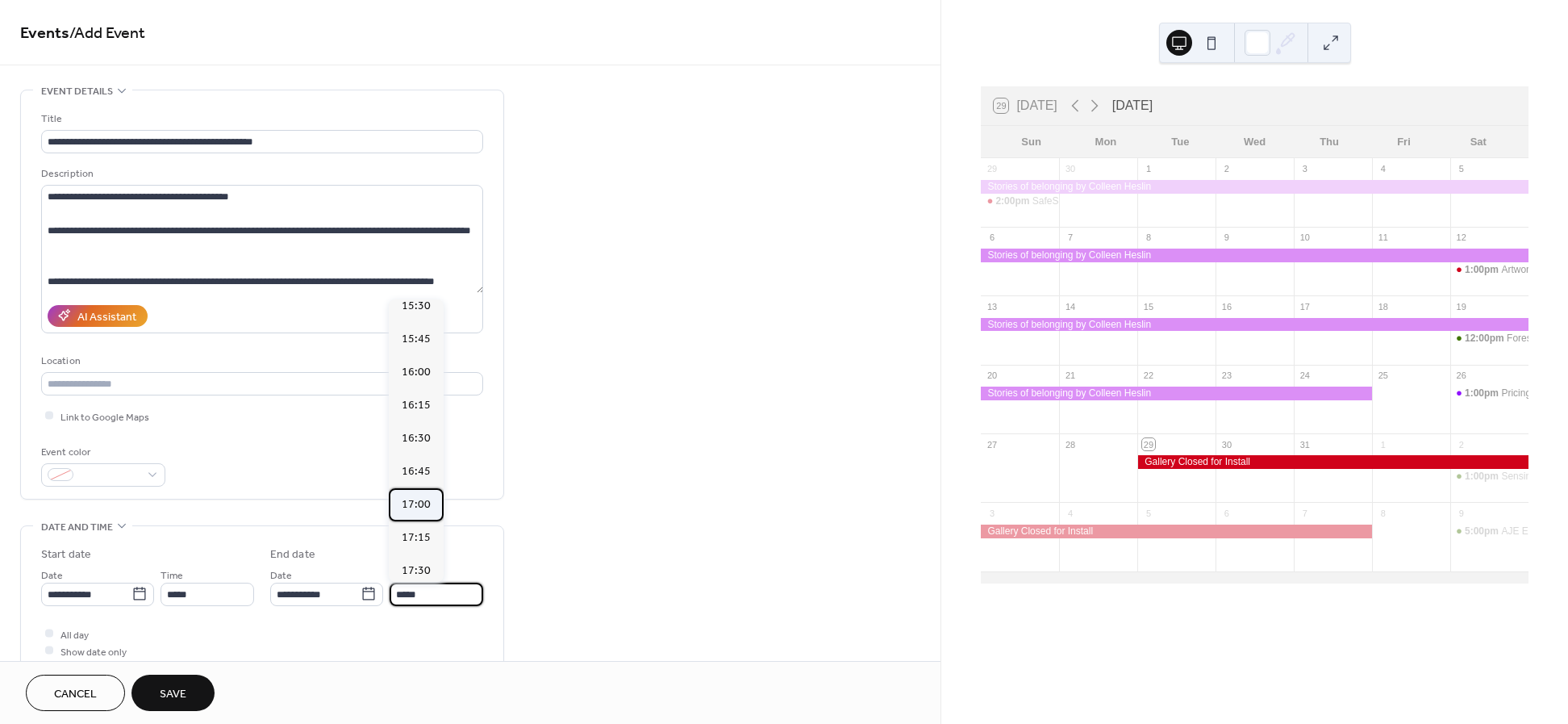 click on "17:00" at bounding box center (416, 504) 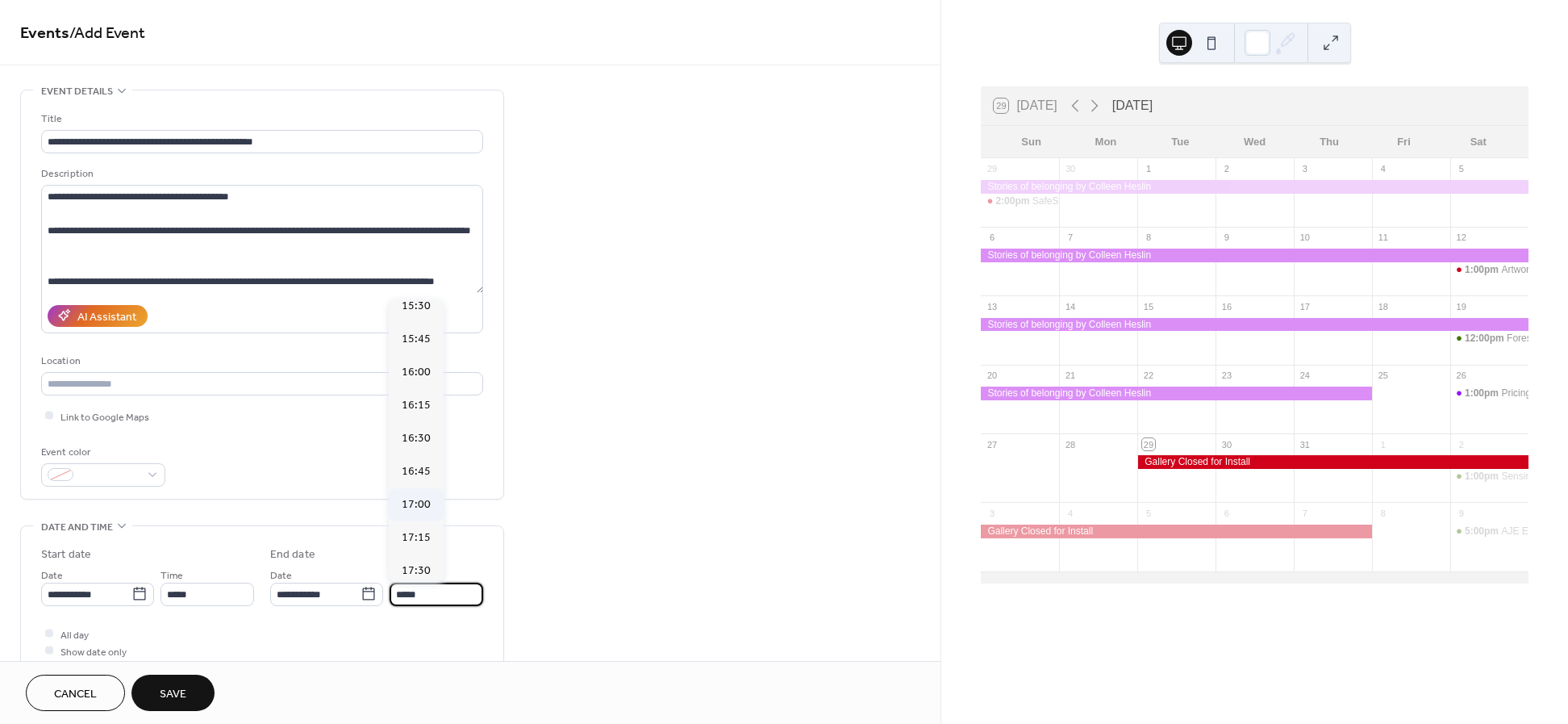 type on "*****" 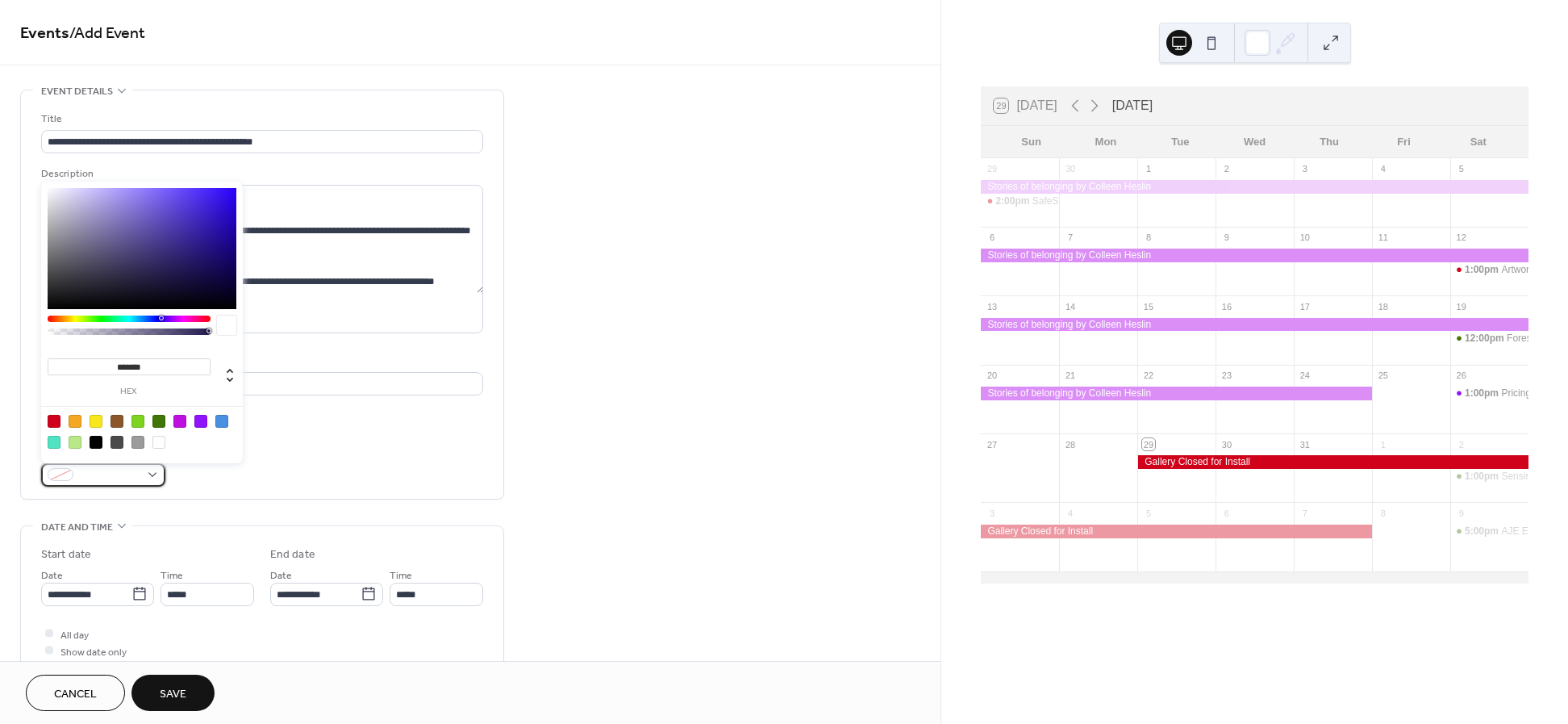 click at bounding box center (110, 475) 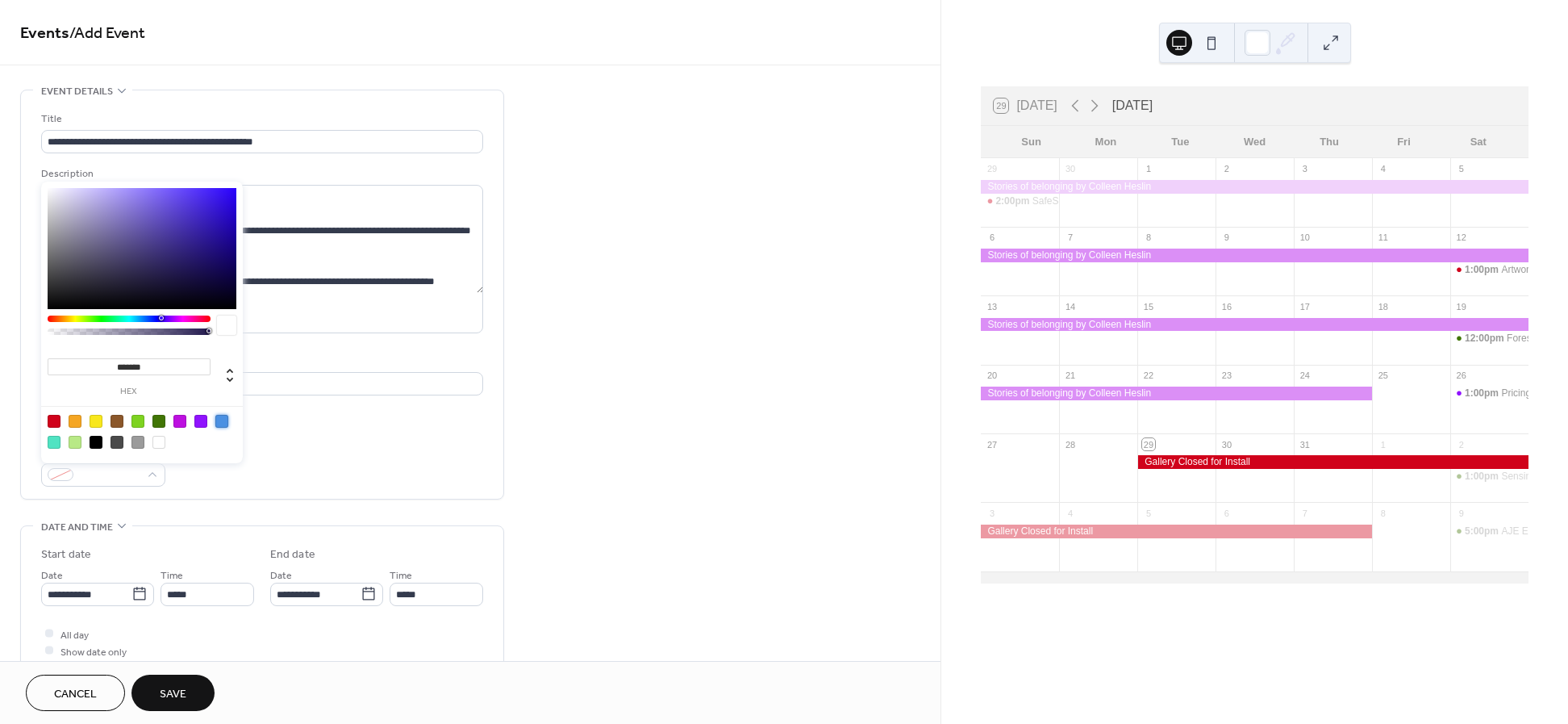click at bounding box center (222, 421) 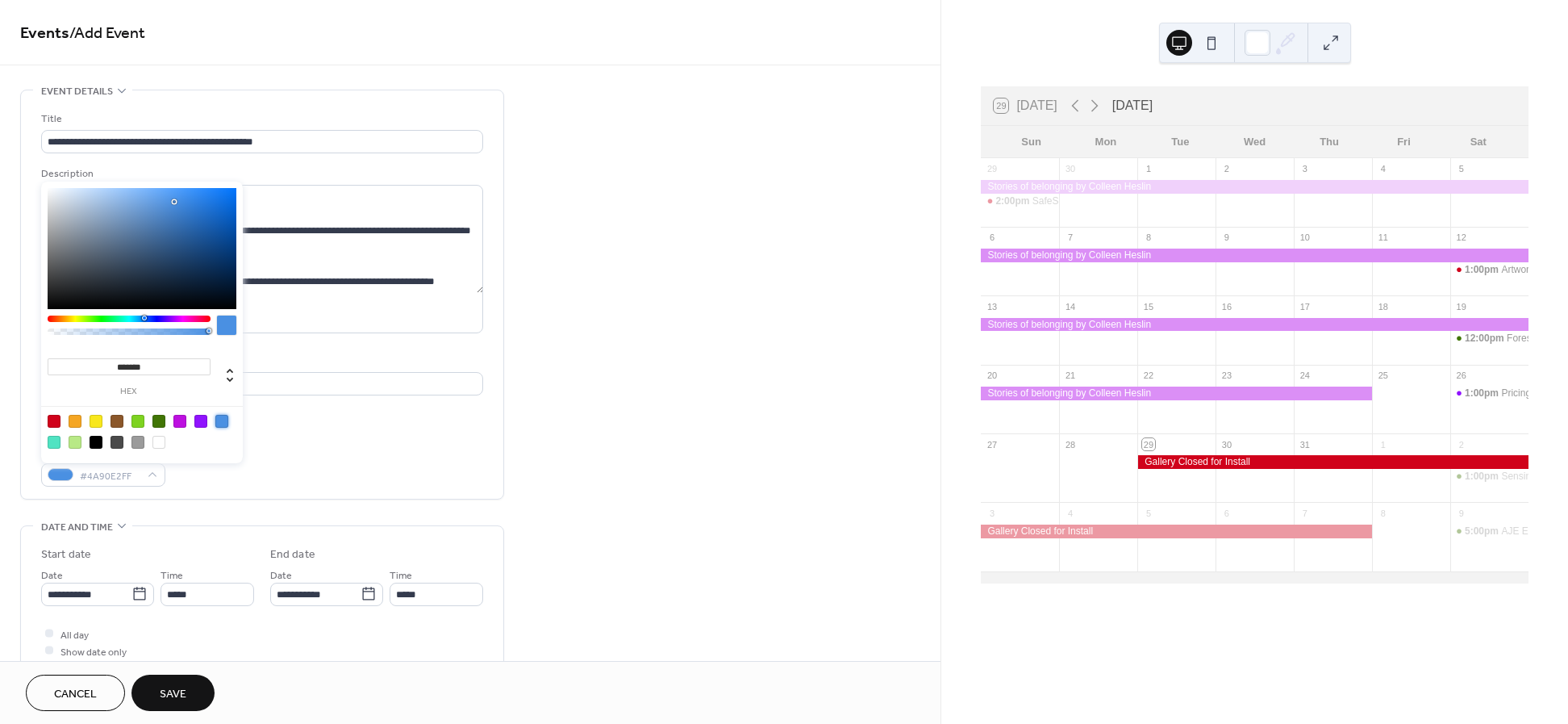 type on "*******" 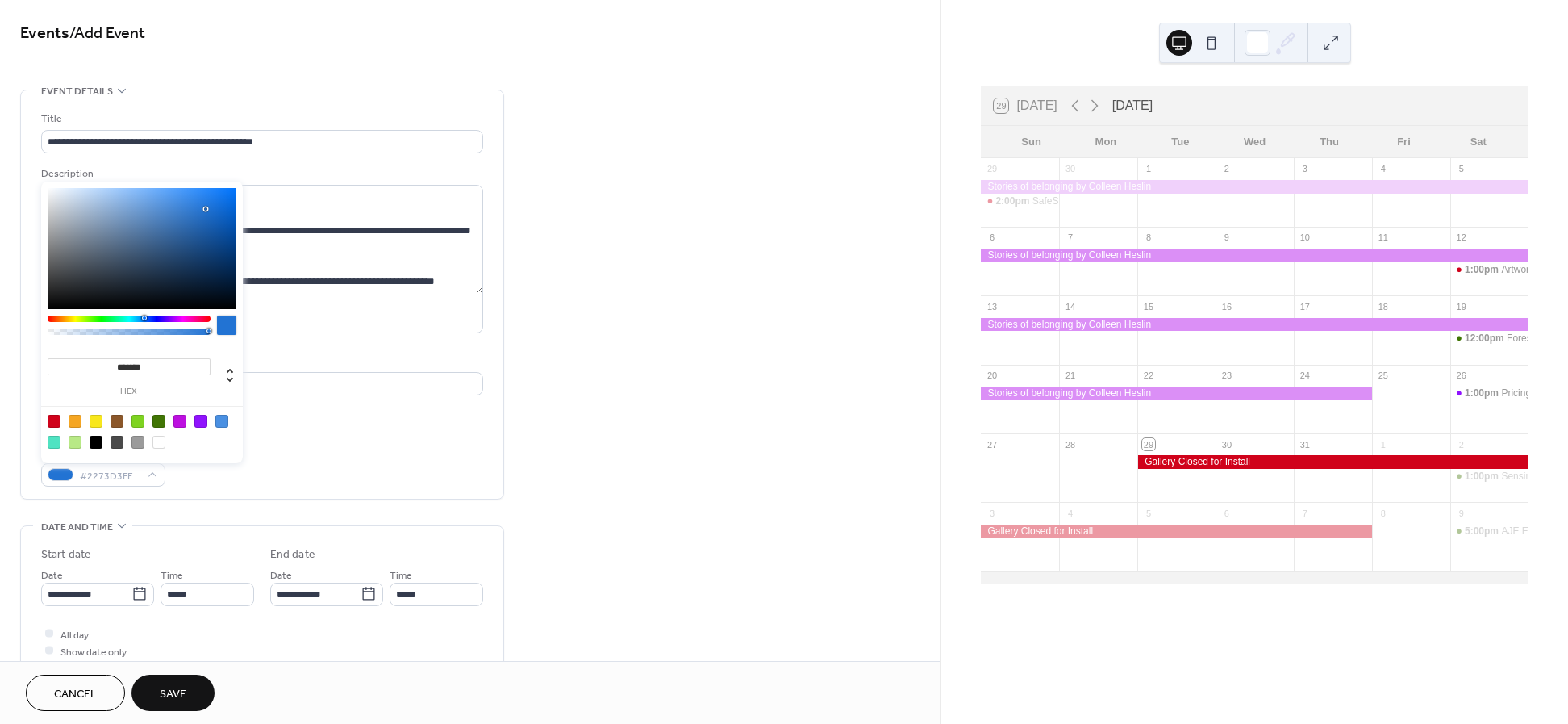 click at bounding box center [142, 249] 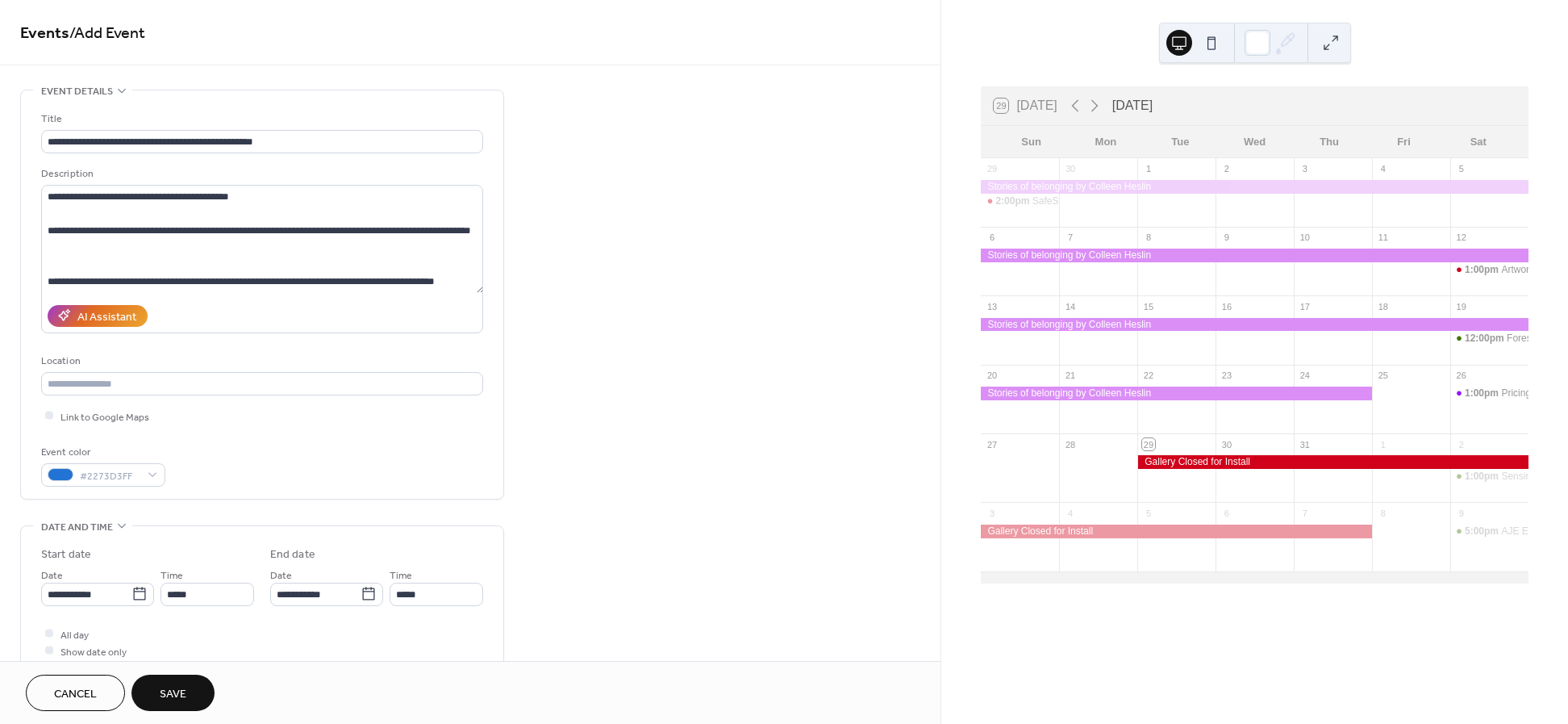 click on "Save" at bounding box center (173, 694) 